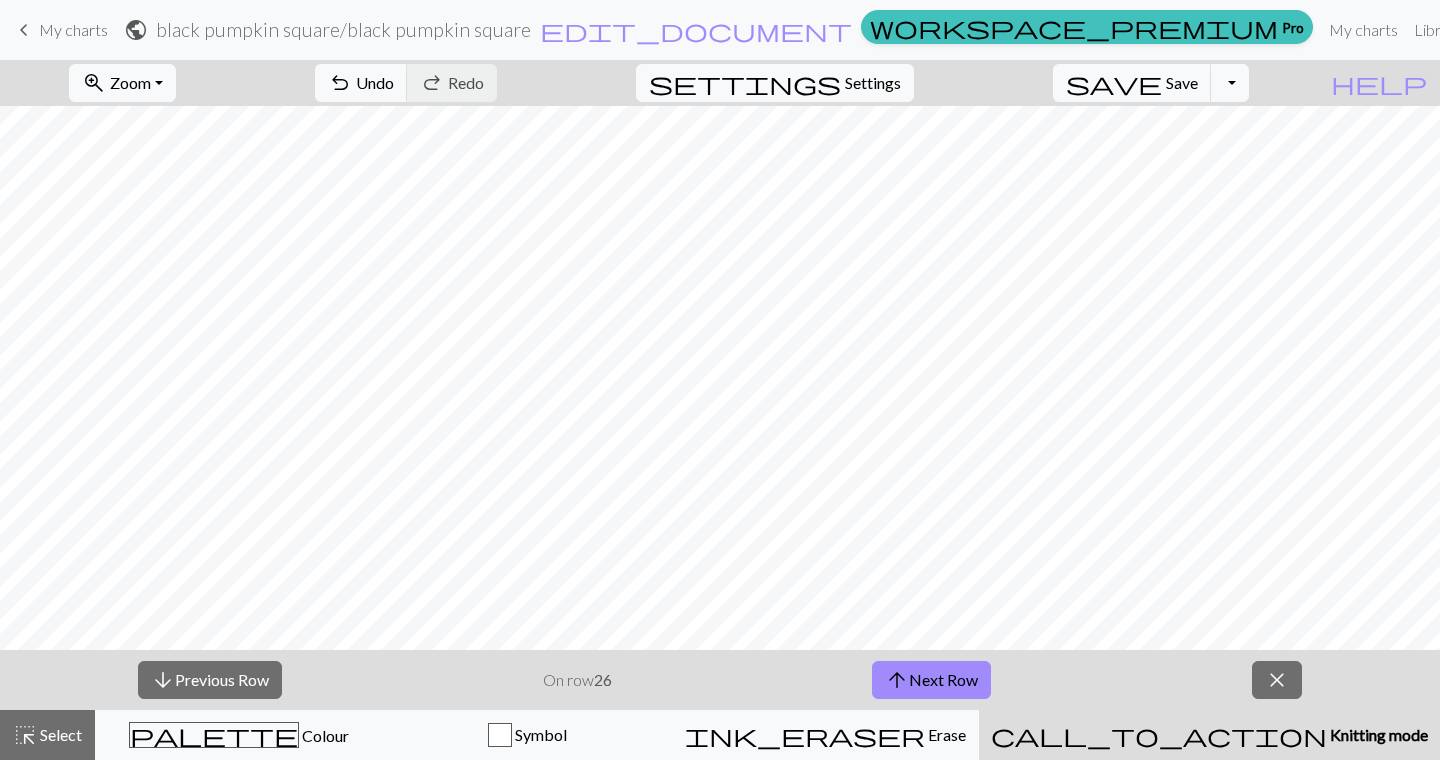 scroll, scrollTop: 0, scrollLeft: 0, axis: both 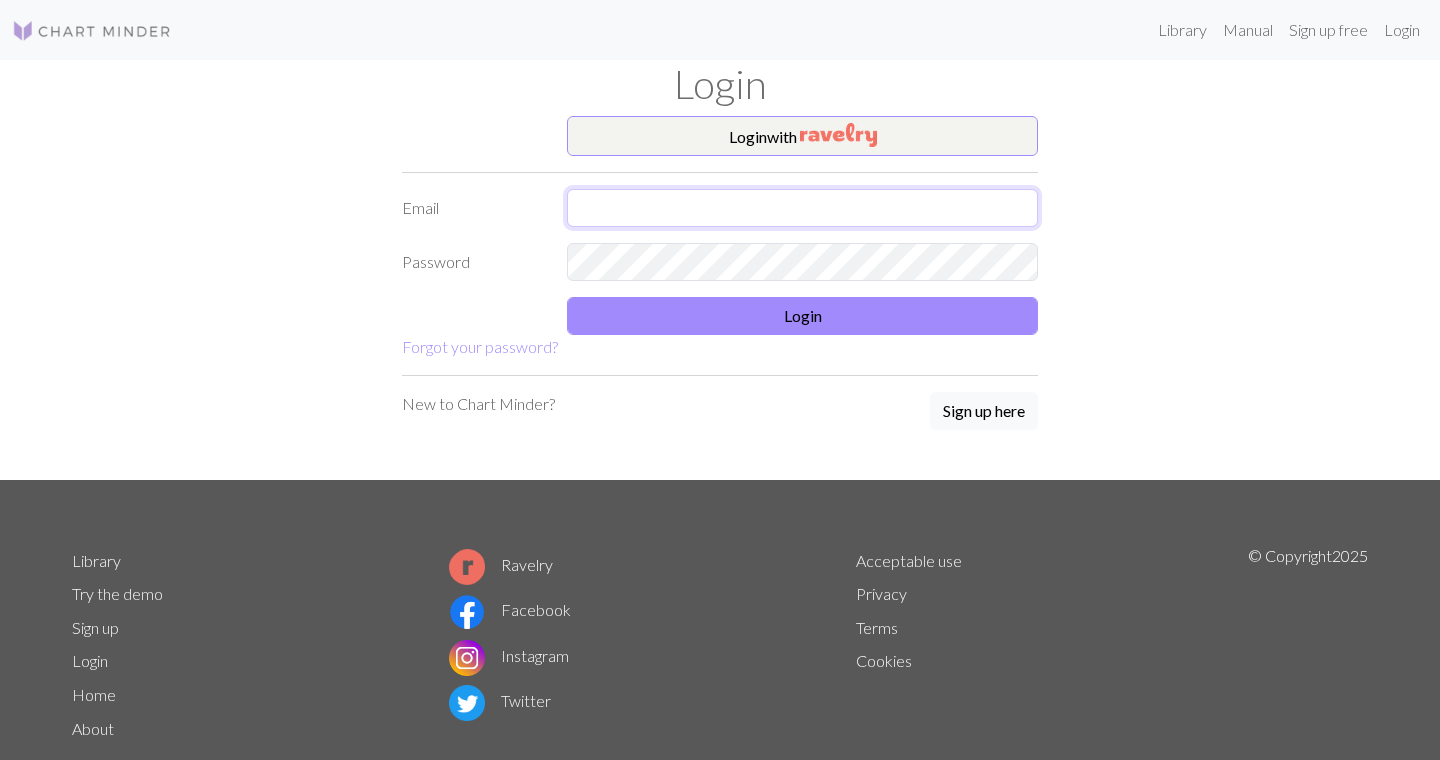 click at bounding box center [802, 208] 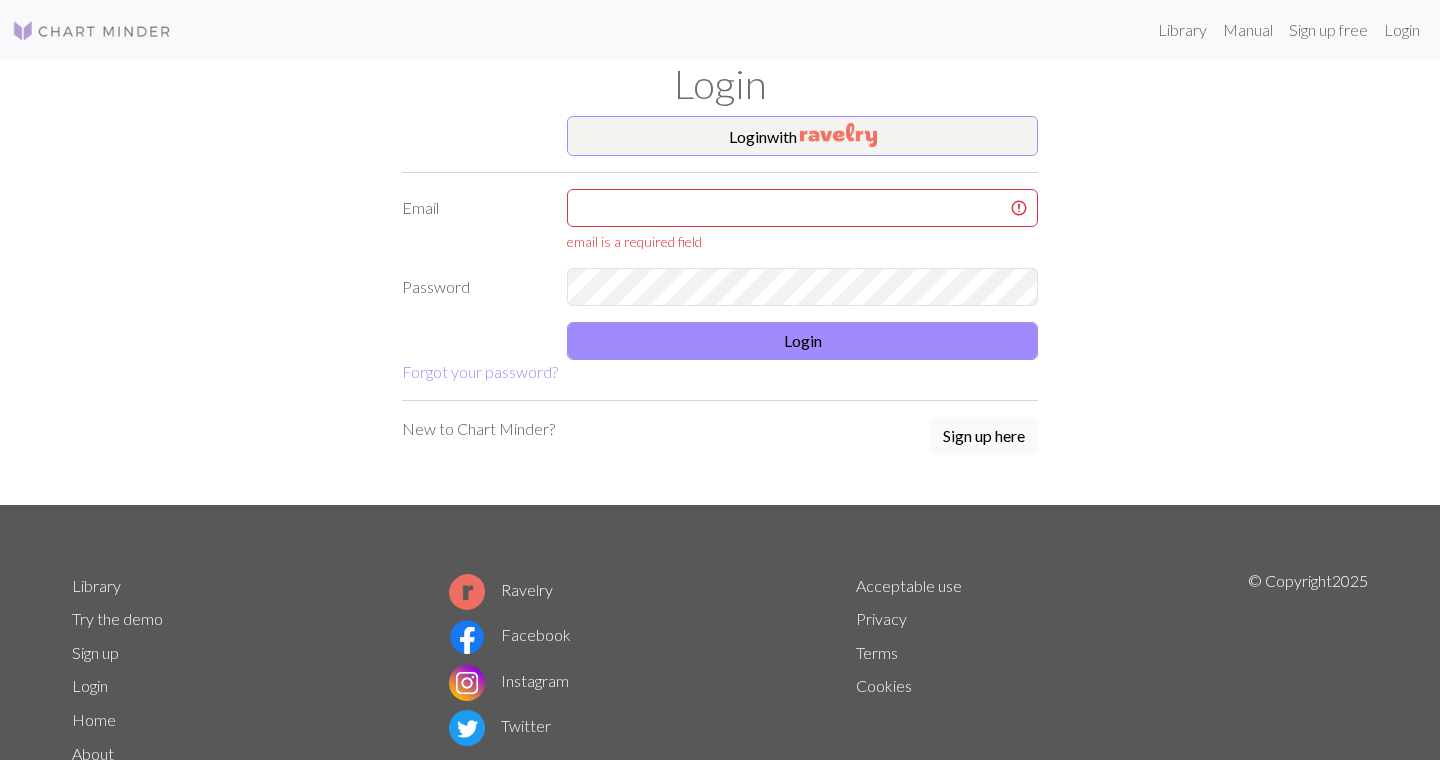 scroll, scrollTop: 0, scrollLeft: 0, axis: both 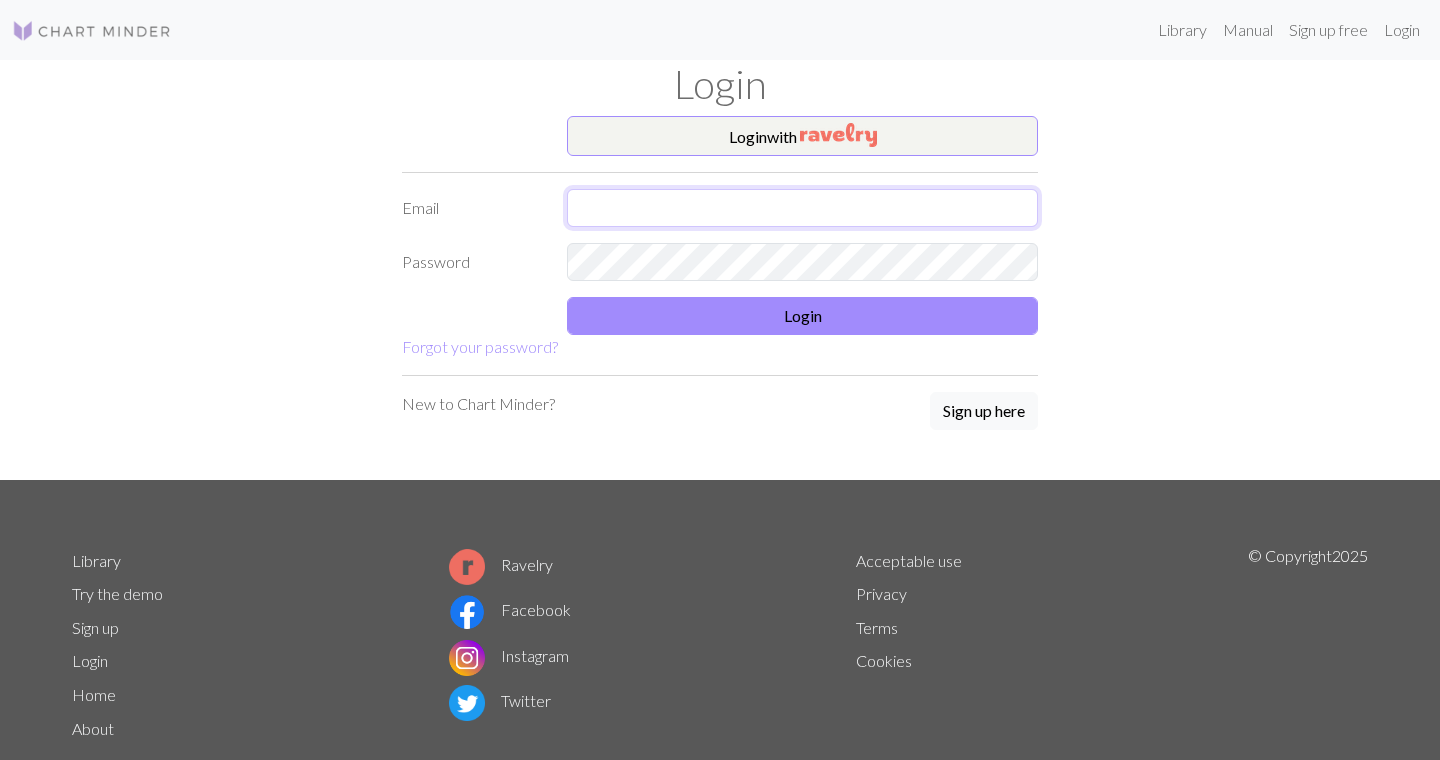 click at bounding box center [802, 208] 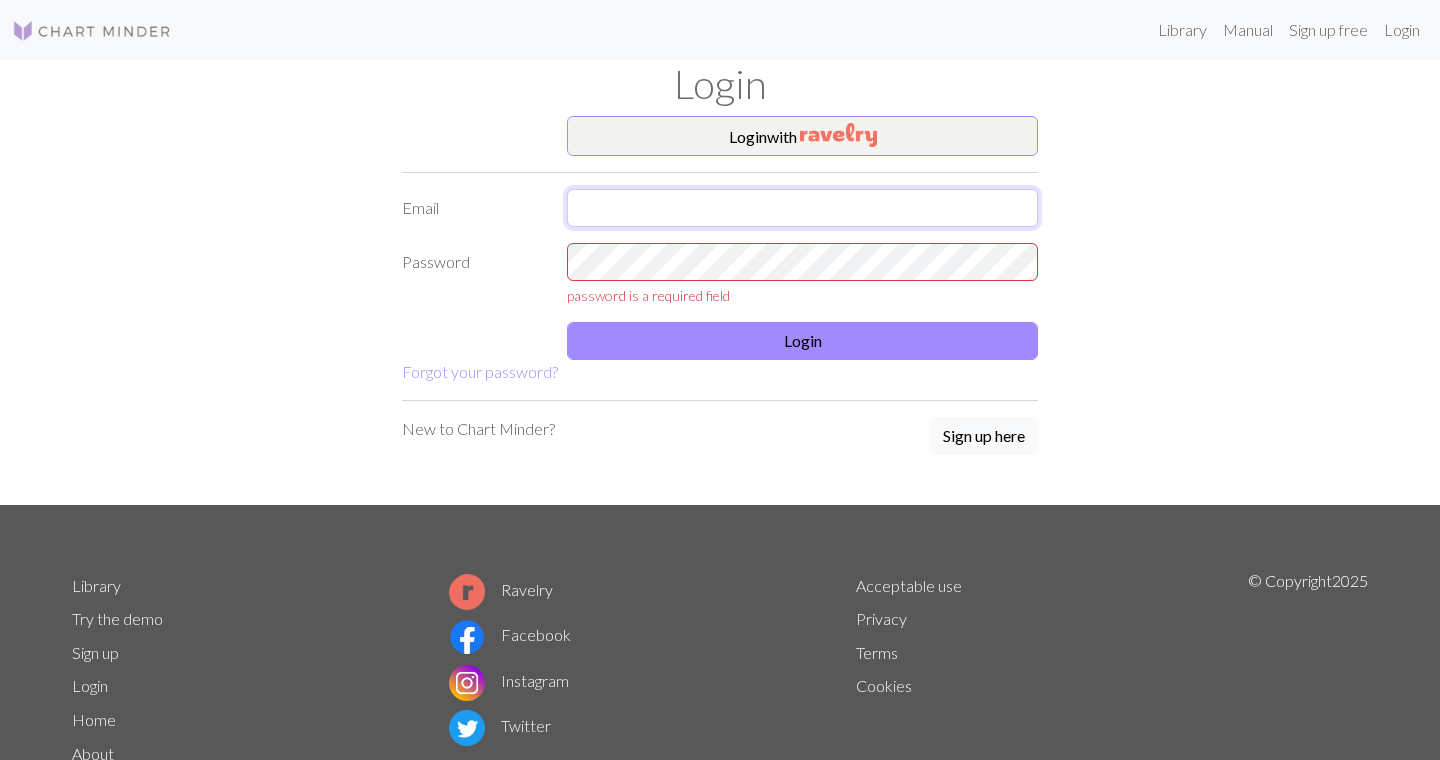 type on "[EMAIL]" 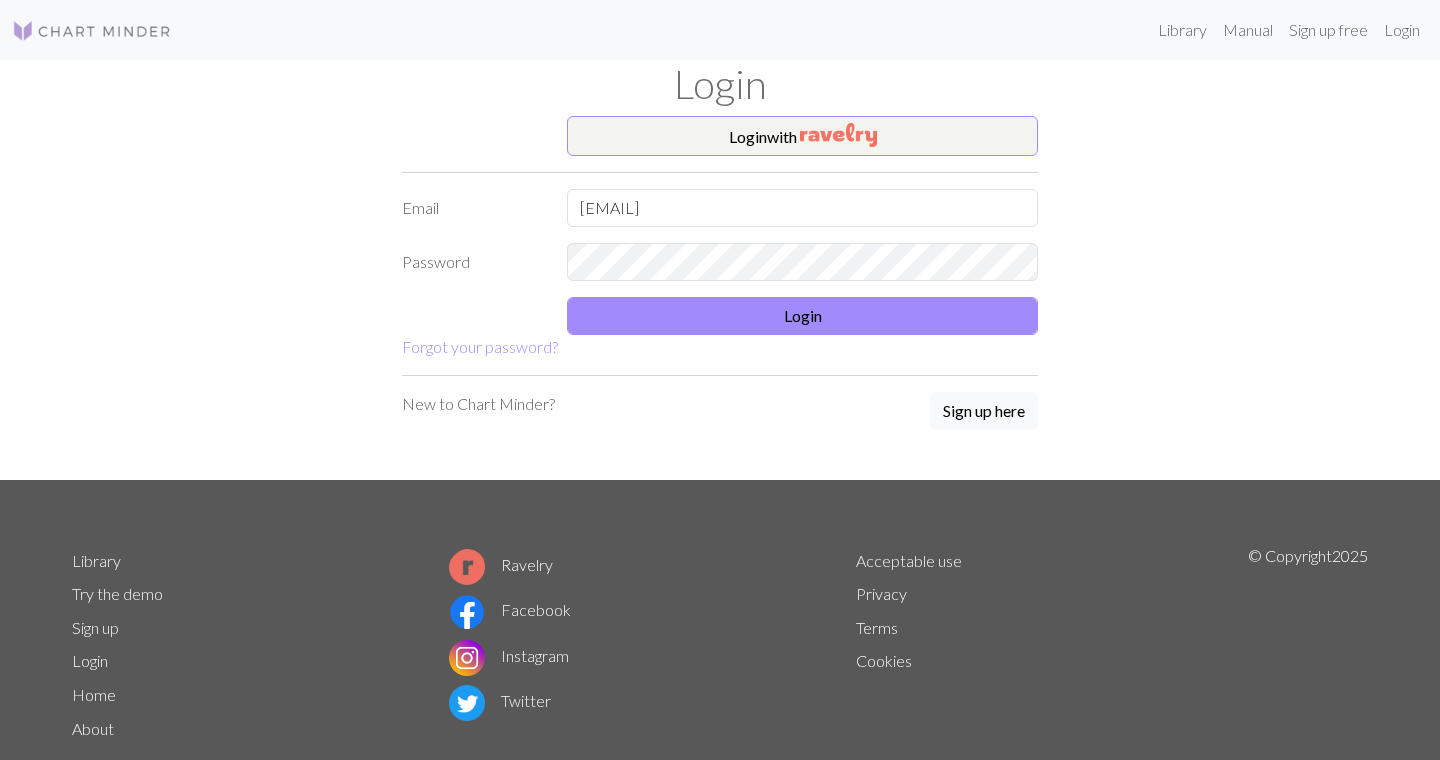 click on "Login  with   Email [EMAIL] Password Login Forgot your password?" at bounding box center (720, 237) 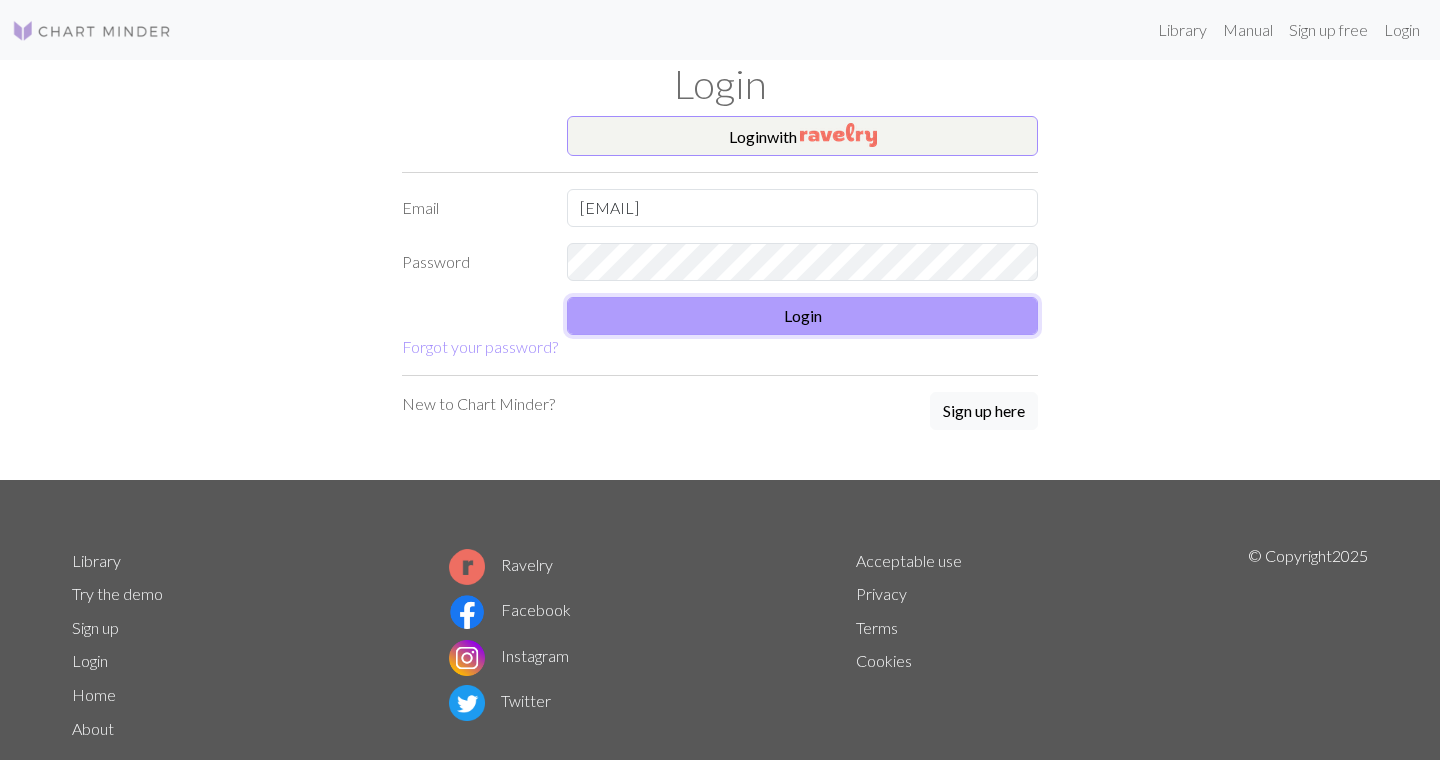 click on "Login" at bounding box center (802, 316) 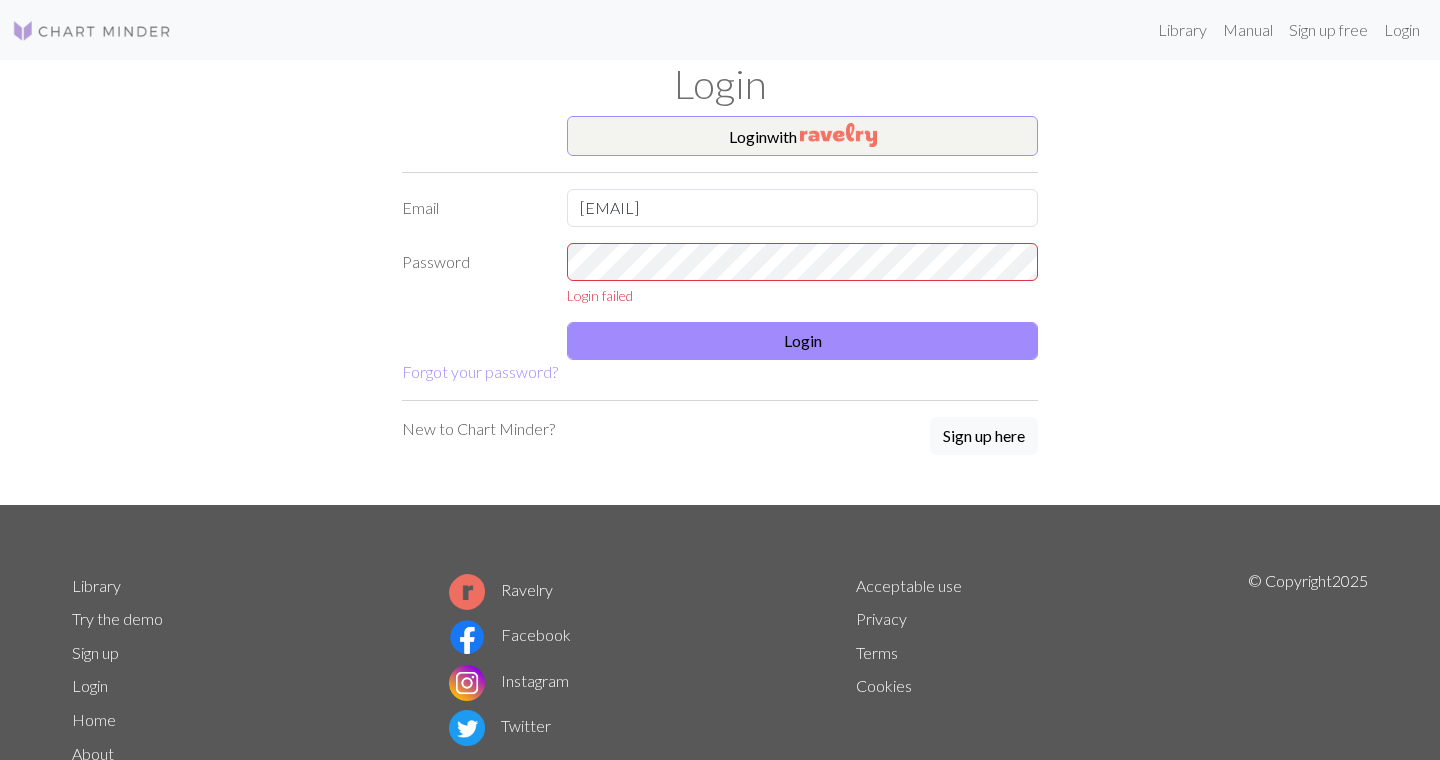 click on "Login failed" at bounding box center (802, 295) 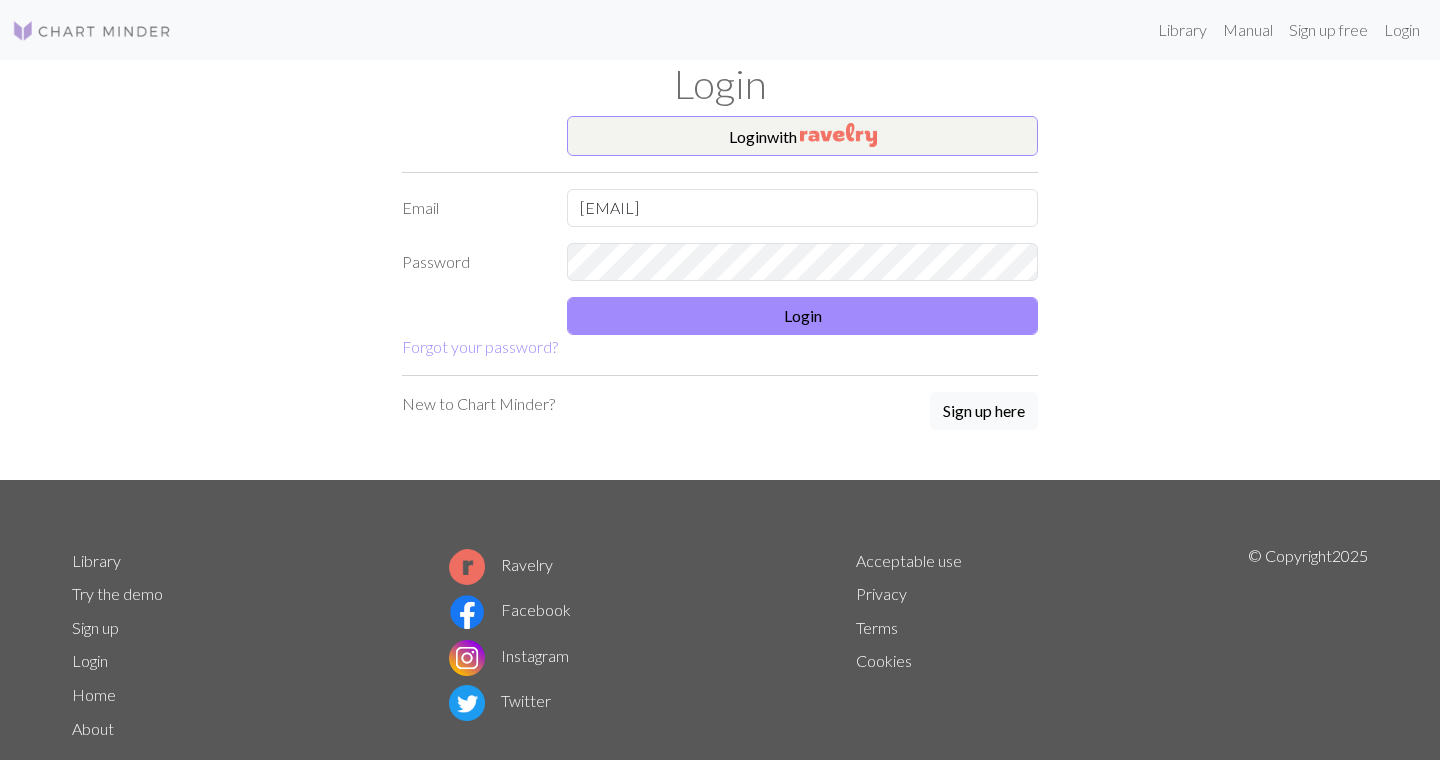 click on "Login  with   Email [EMAIL] Password Login Forgot your password?" at bounding box center (720, 237) 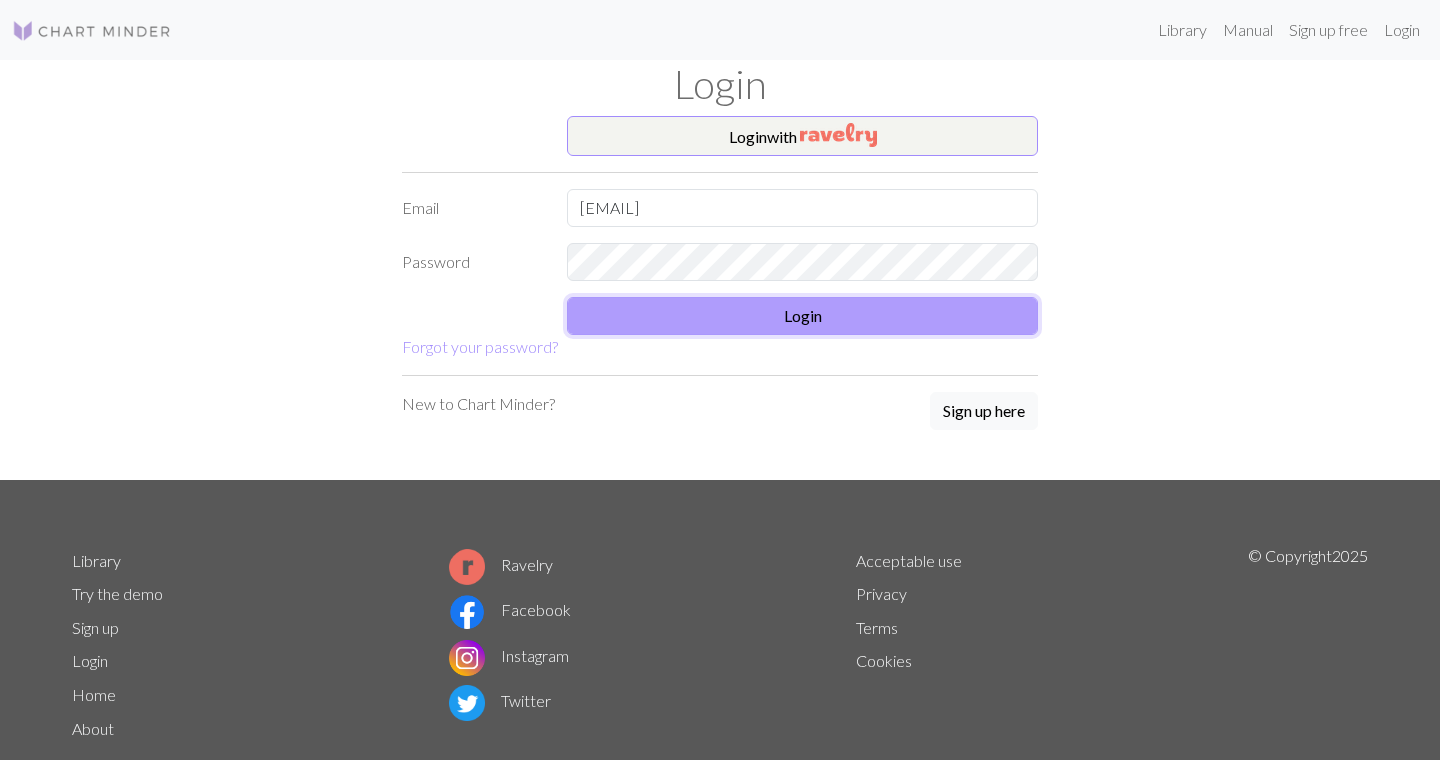 click on "Login" at bounding box center [802, 316] 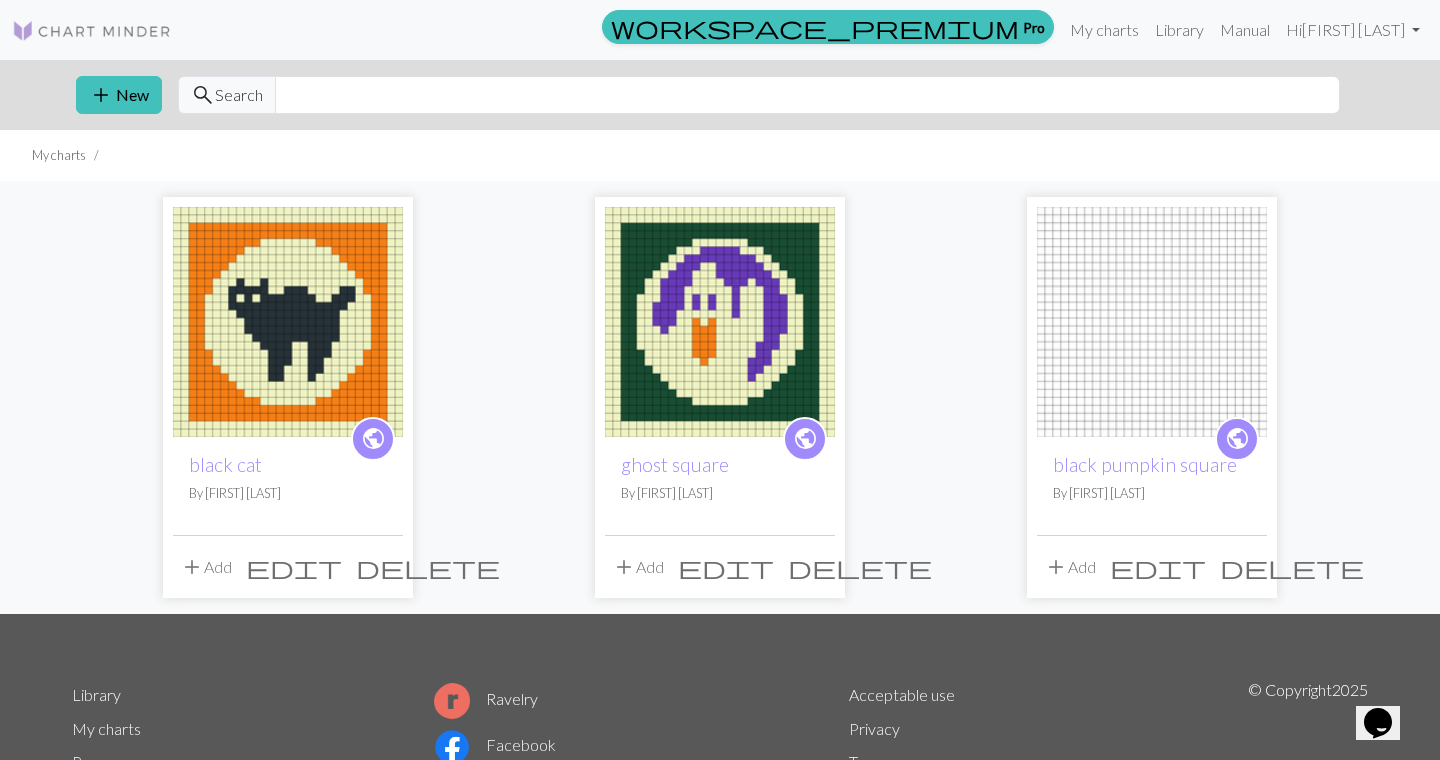 click at bounding box center [288, 322] 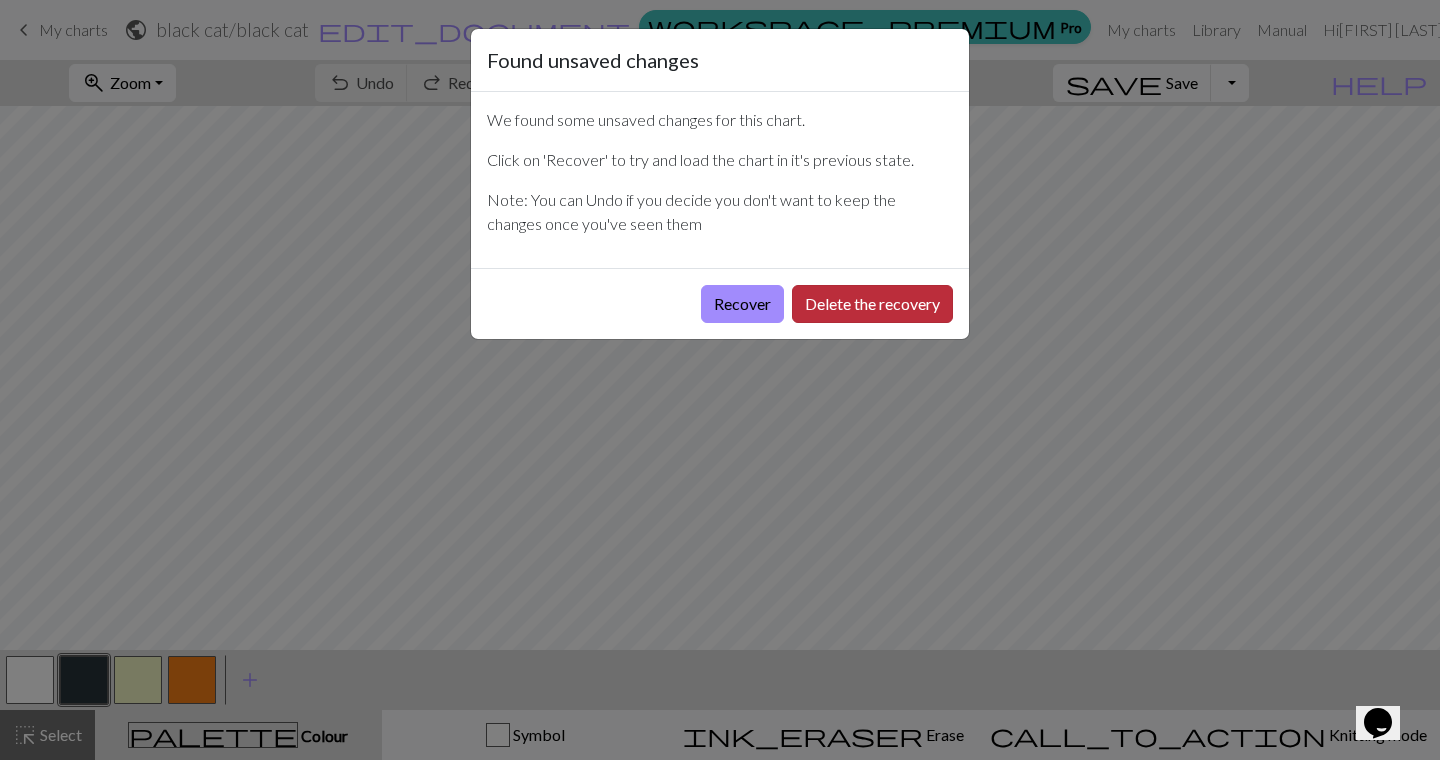 click on "Delete the recovery" at bounding box center [872, 304] 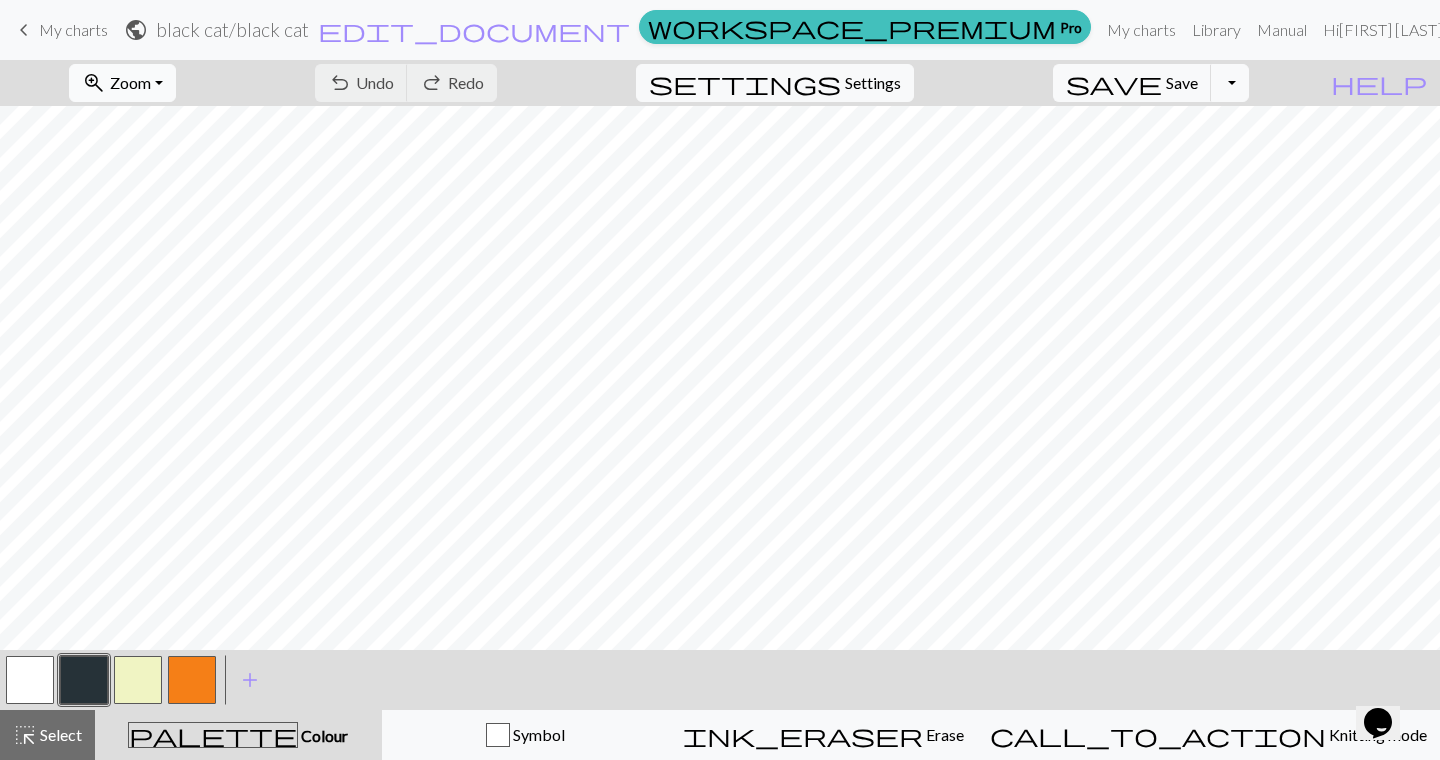 click on "zoom_in Zoom Zoom" at bounding box center [122, 83] 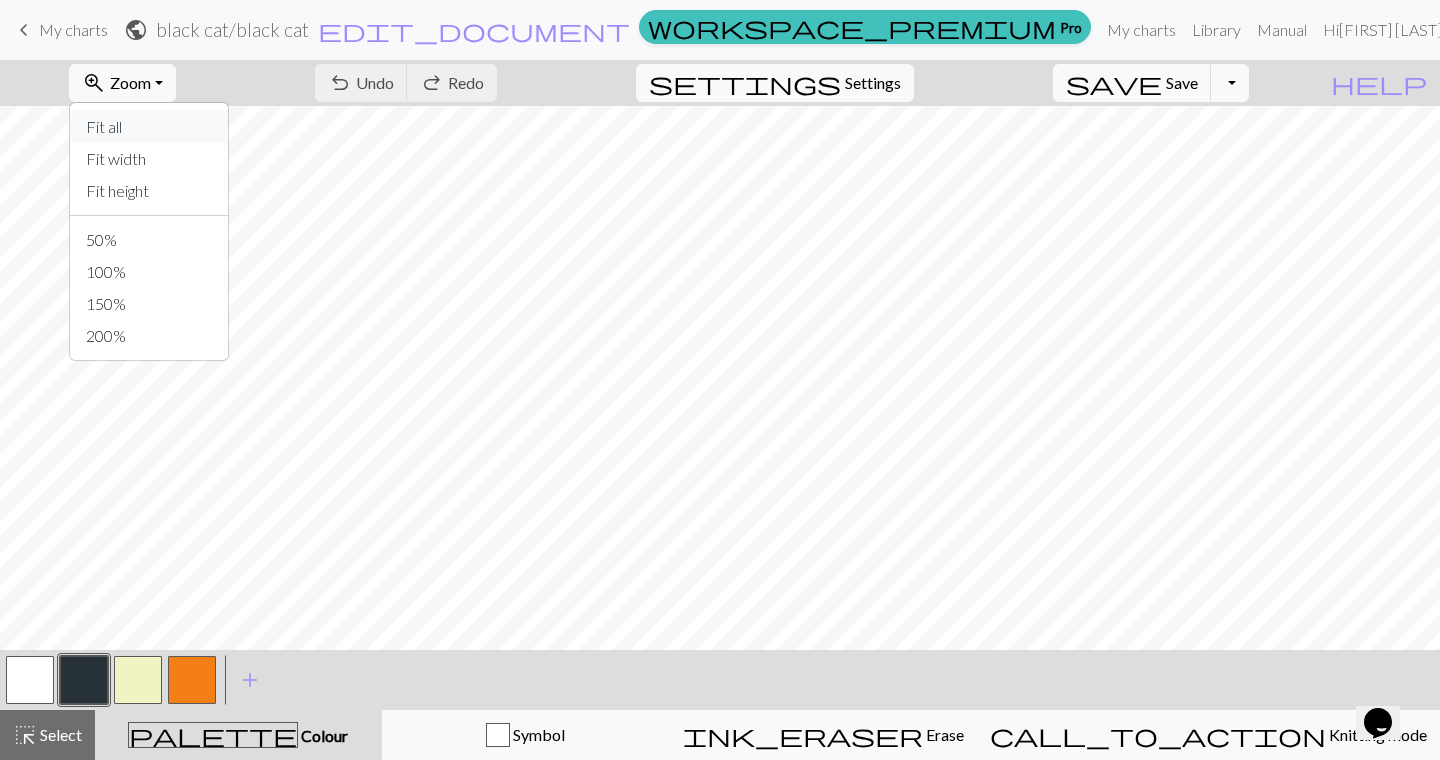 click on "Fit all" at bounding box center [149, 127] 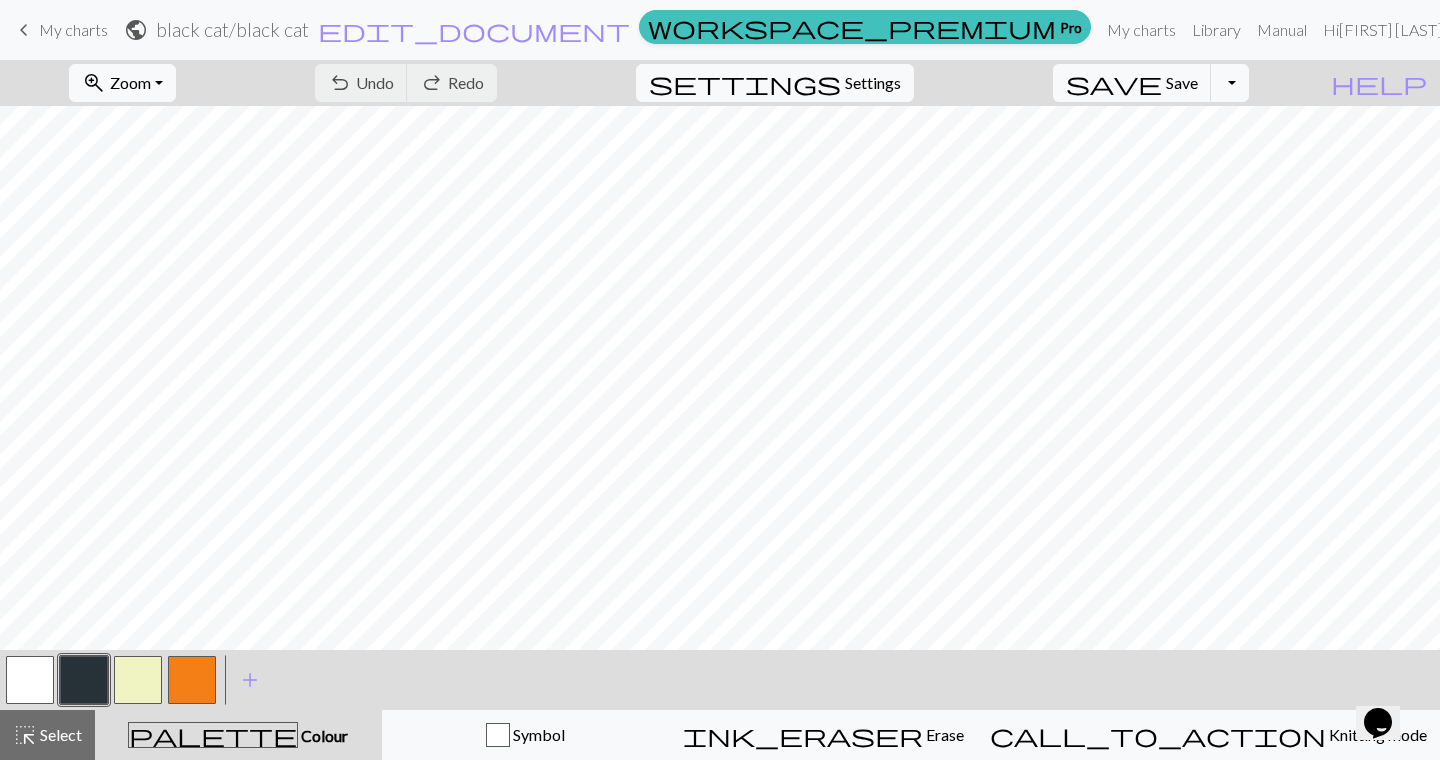 click at bounding box center (192, 680) 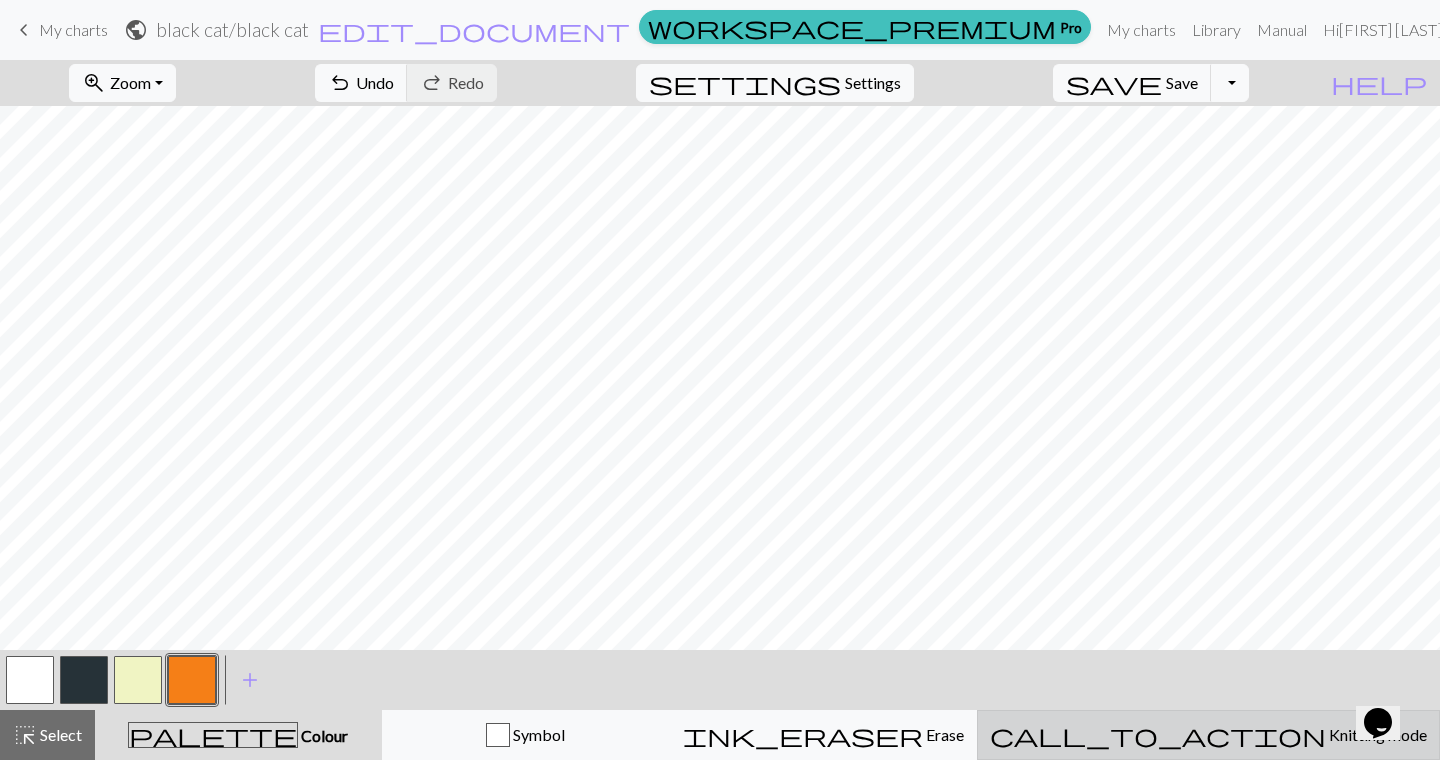 click on "Knitting mode" at bounding box center (1376, 734) 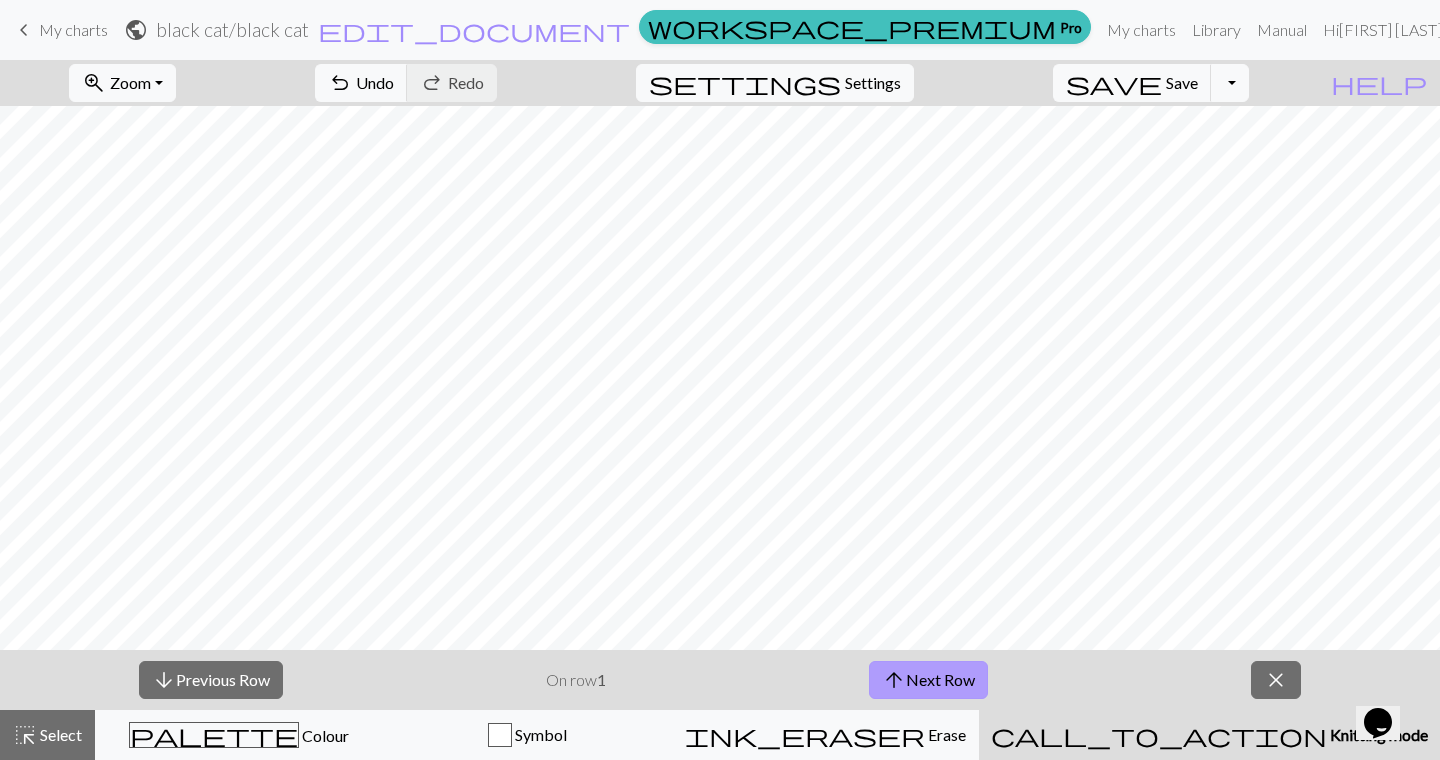 click on "arrow_upward  Next Row" at bounding box center (928, 680) 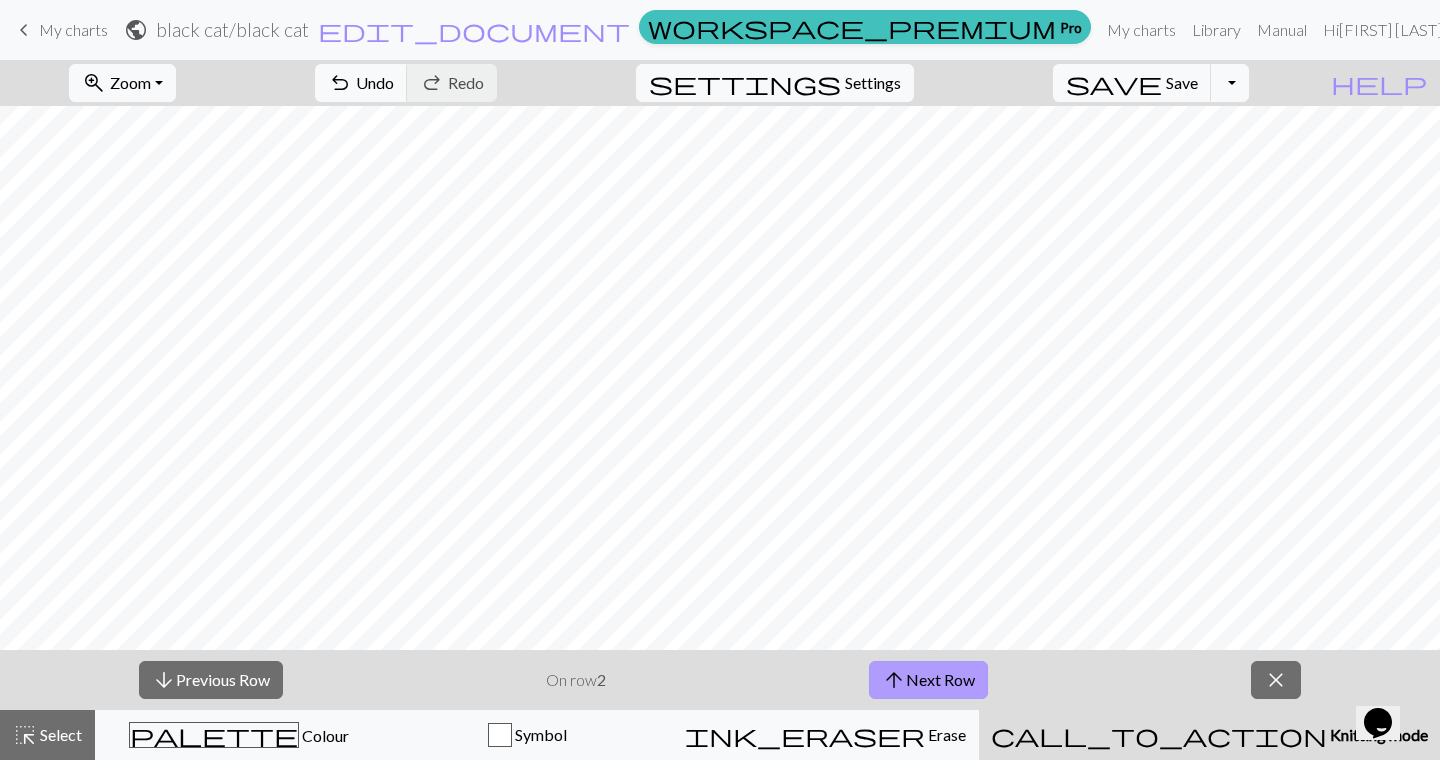 click on "arrow_upward  Next Row" at bounding box center (928, 680) 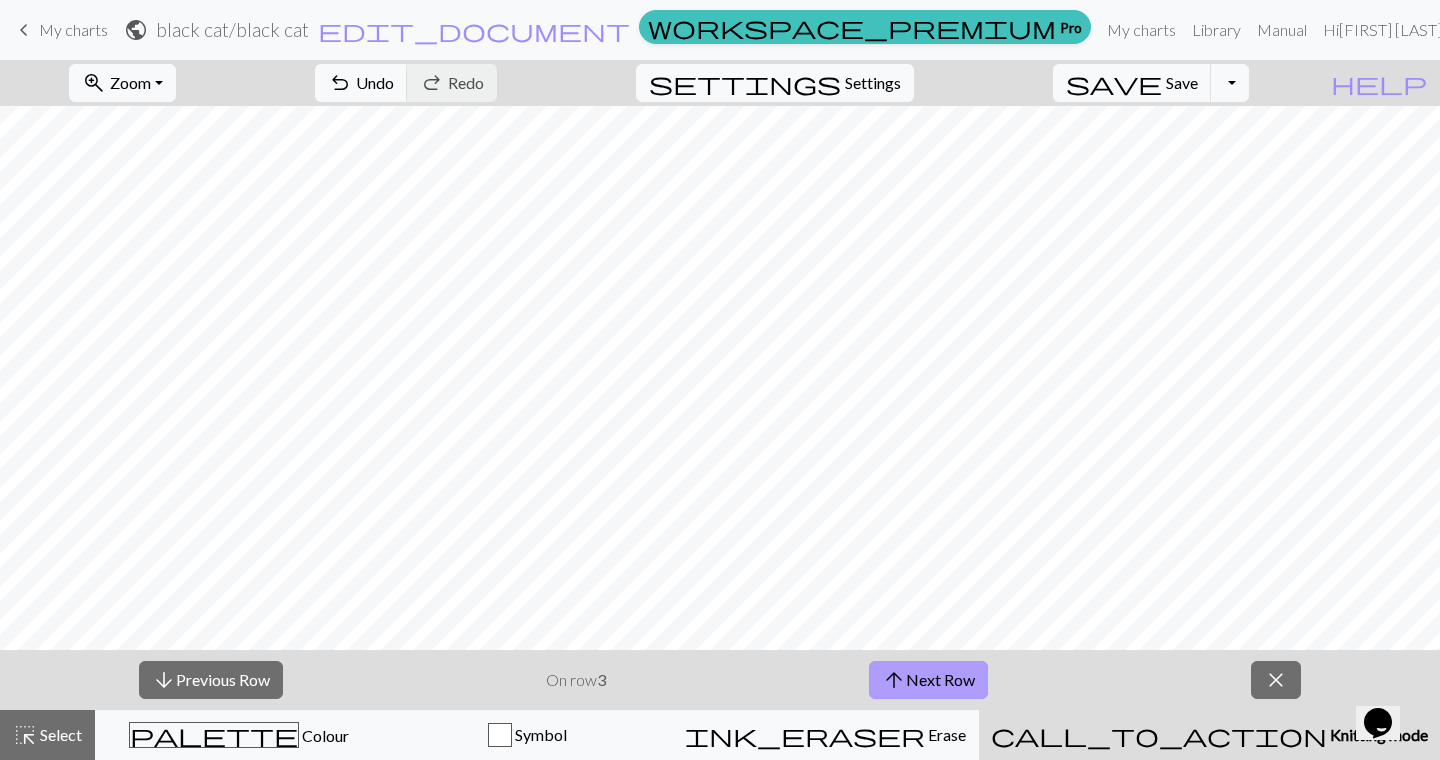 click on "arrow_upward" at bounding box center [894, 680] 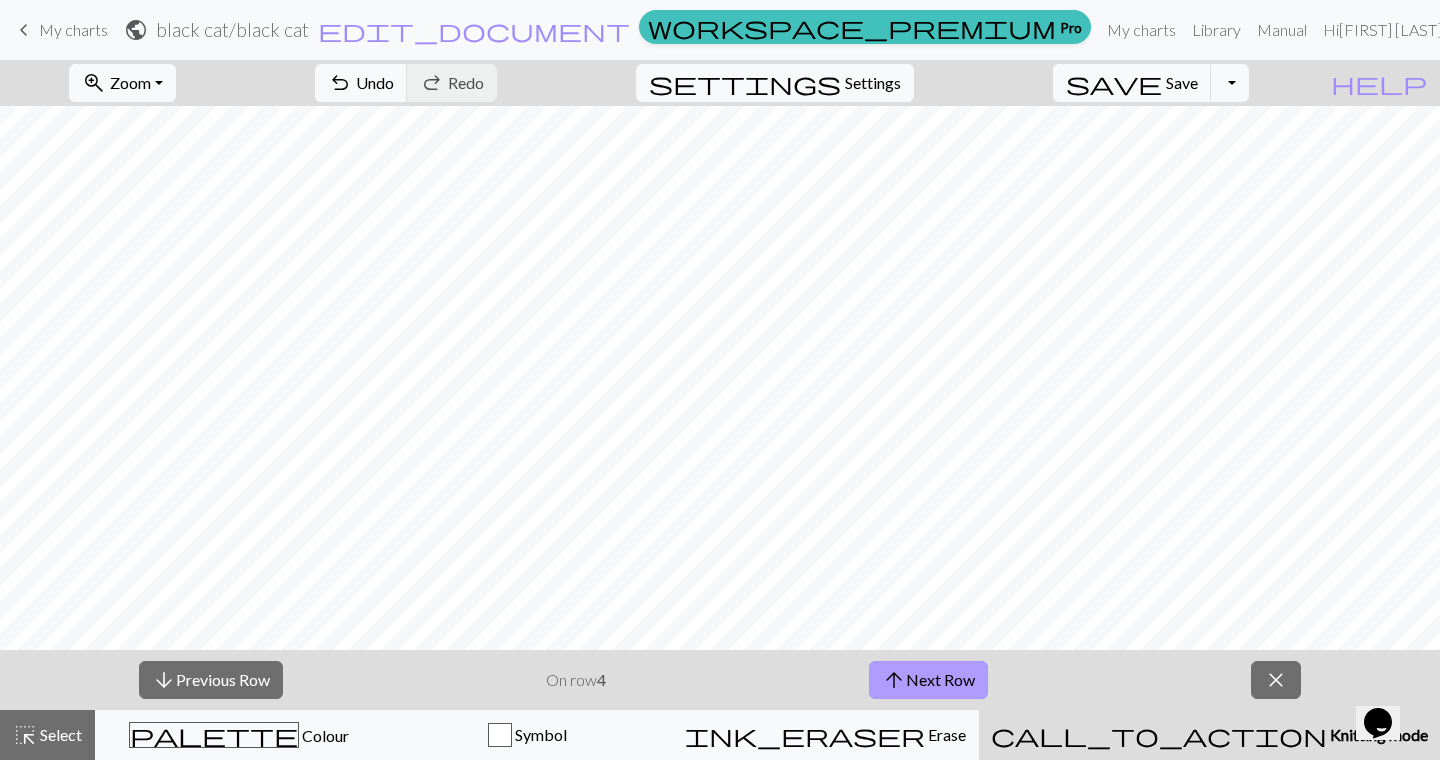 click on "arrow_upward  Next Row" at bounding box center (928, 680) 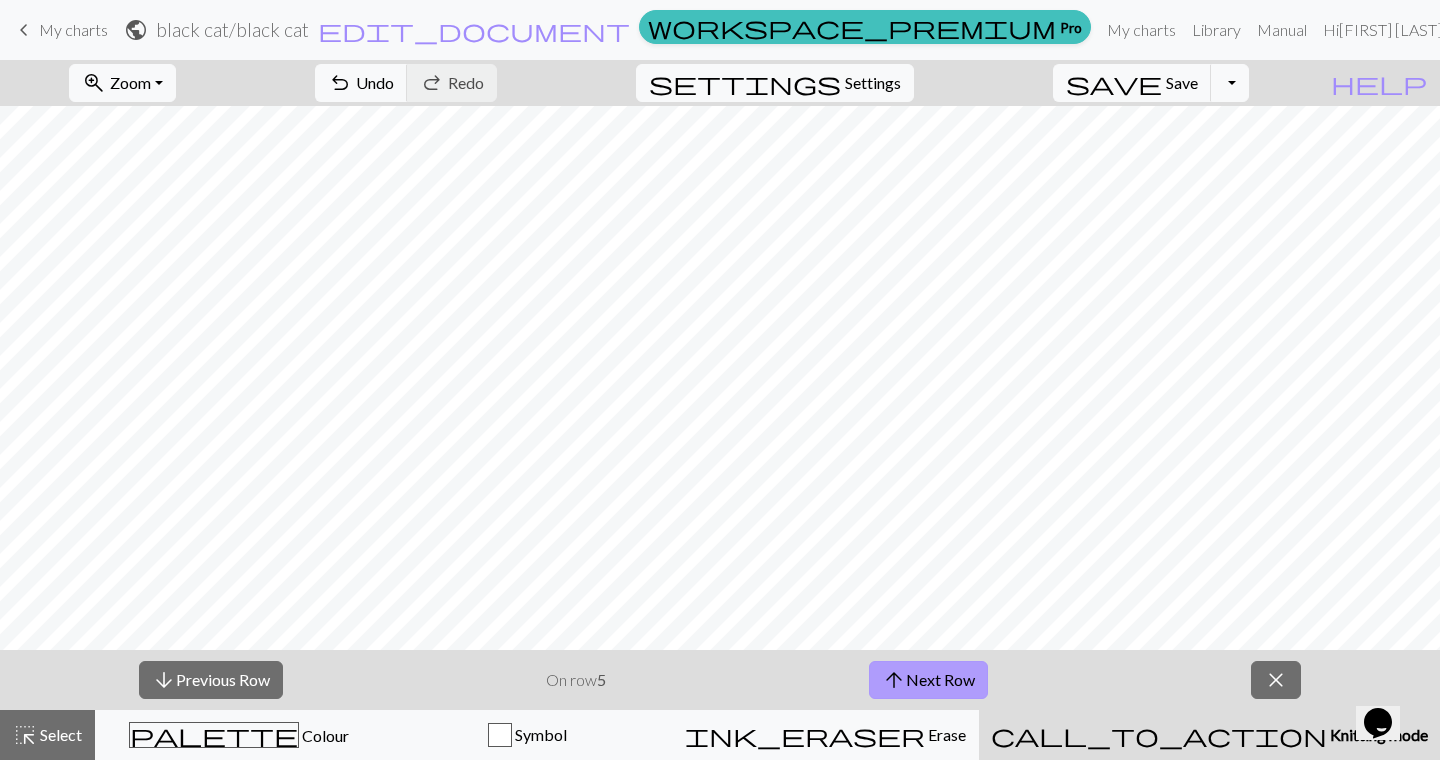click on "arrow_upward  Next Row" at bounding box center [928, 680] 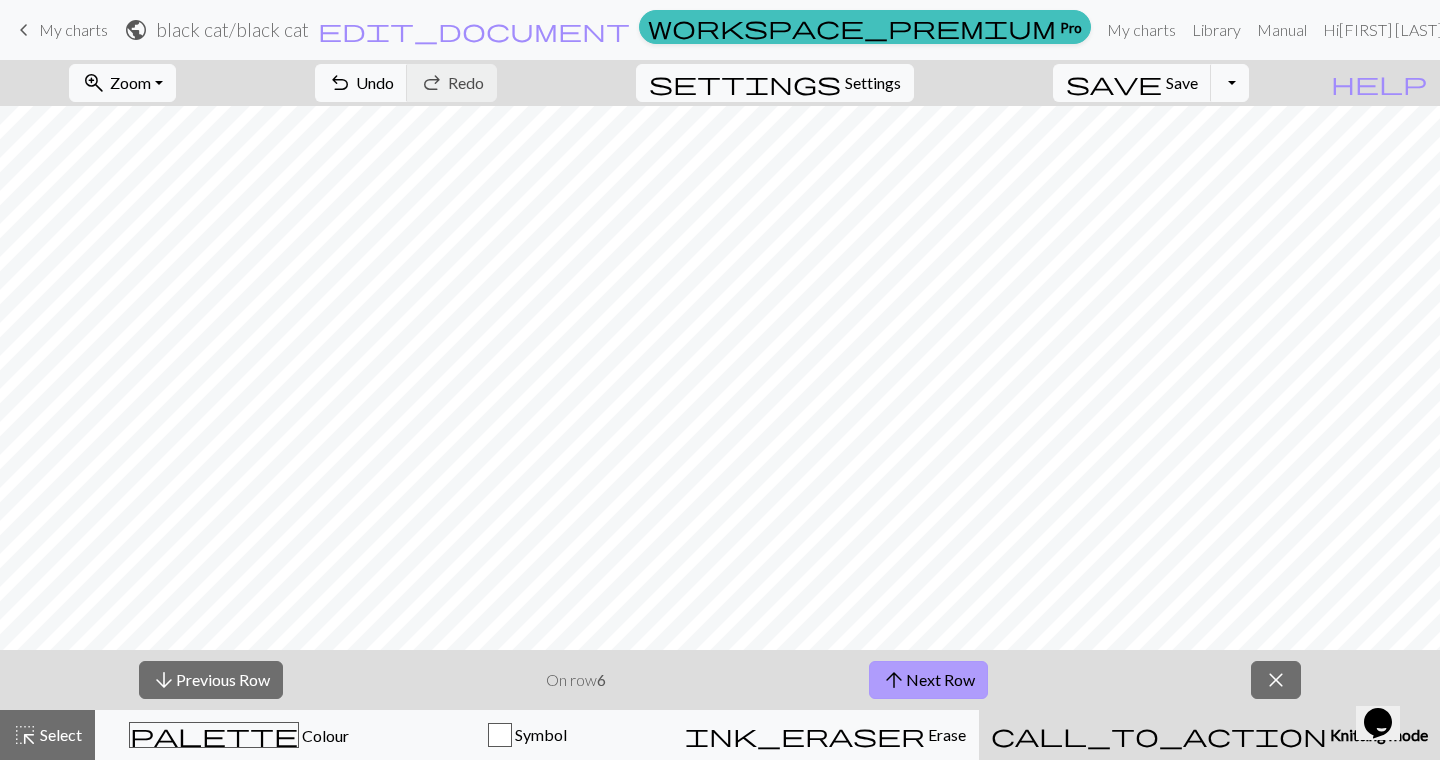 click on "arrow_upward  Next Row" at bounding box center [928, 680] 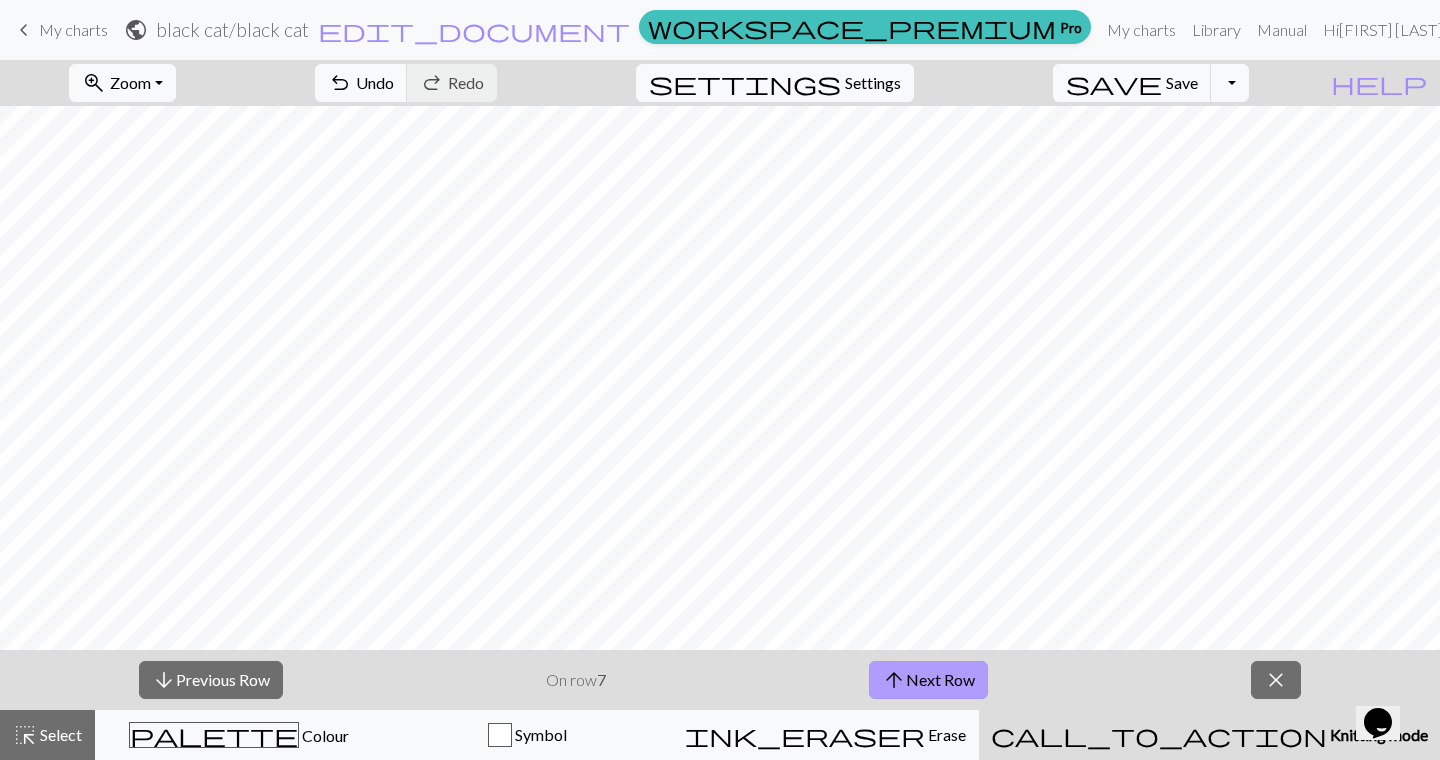 click on "arrow_upward  Next Row" at bounding box center (928, 680) 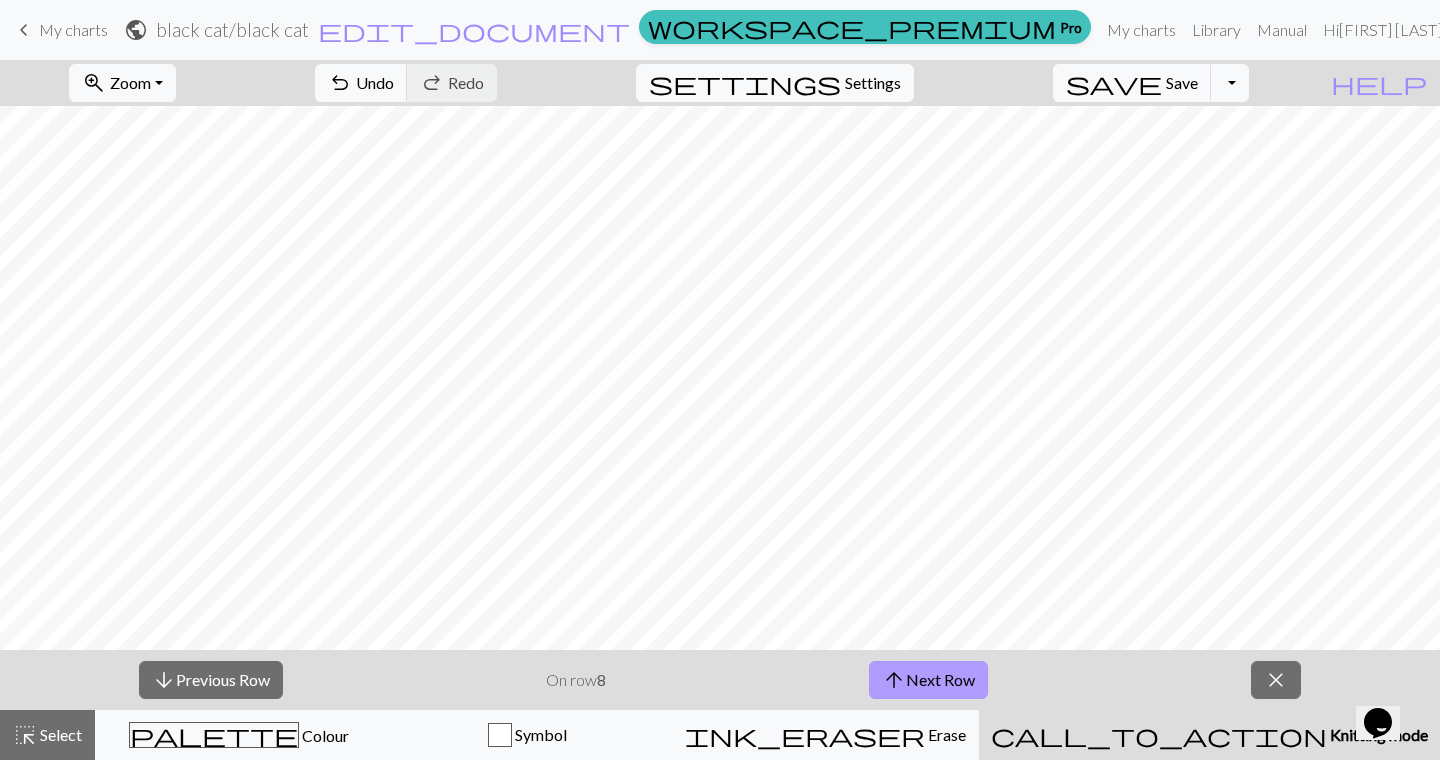 type 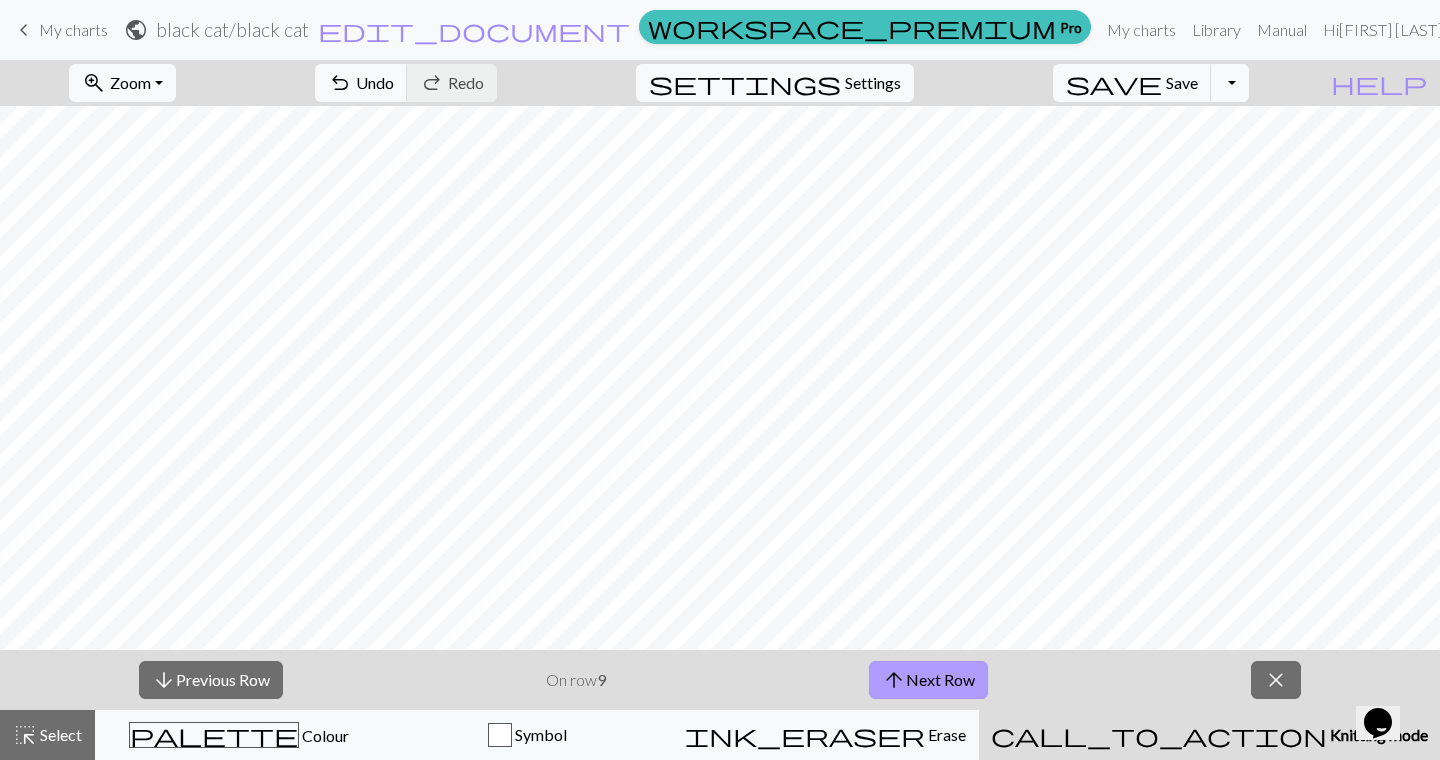 click on "arrow_upward  Next Row" at bounding box center (928, 680) 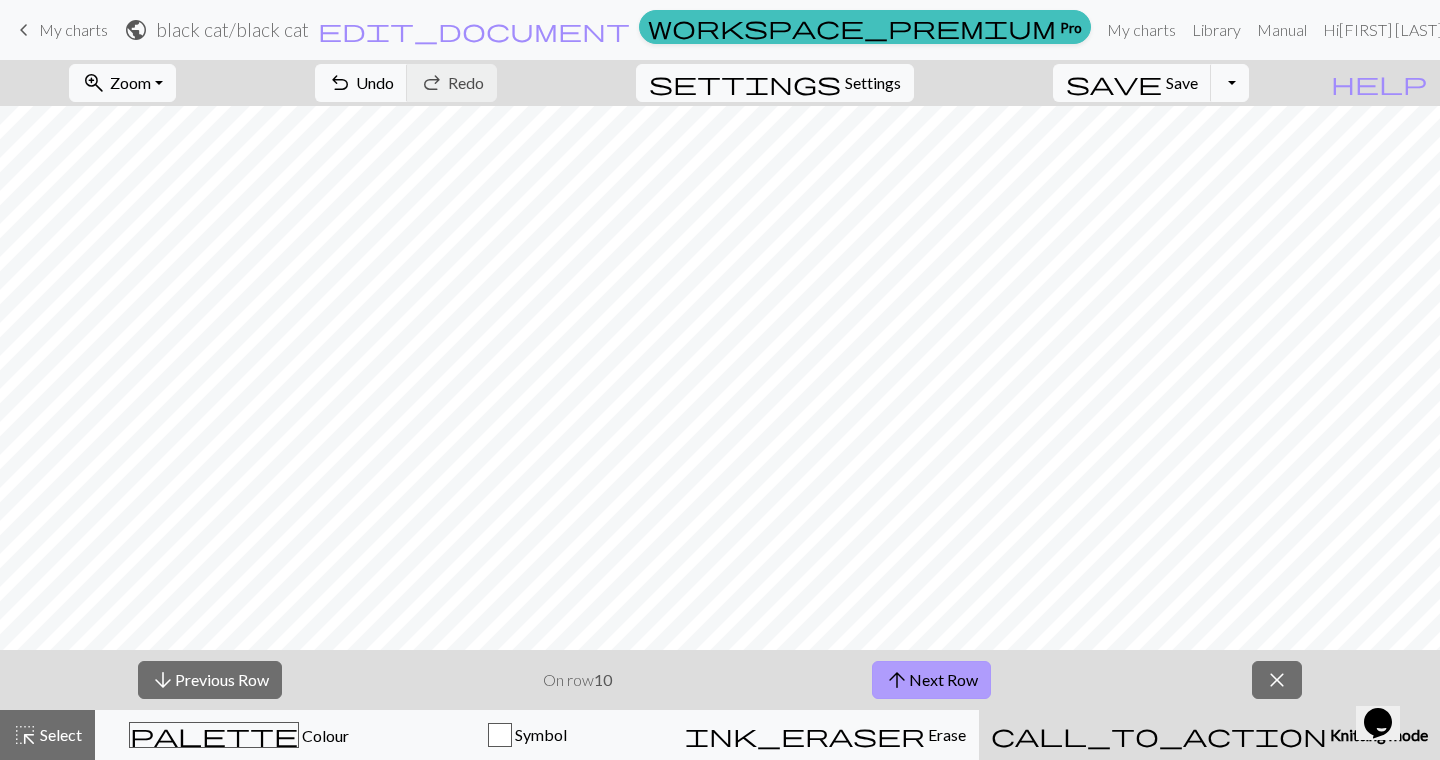 click on "arrow_upward" at bounding box center (897, 680) 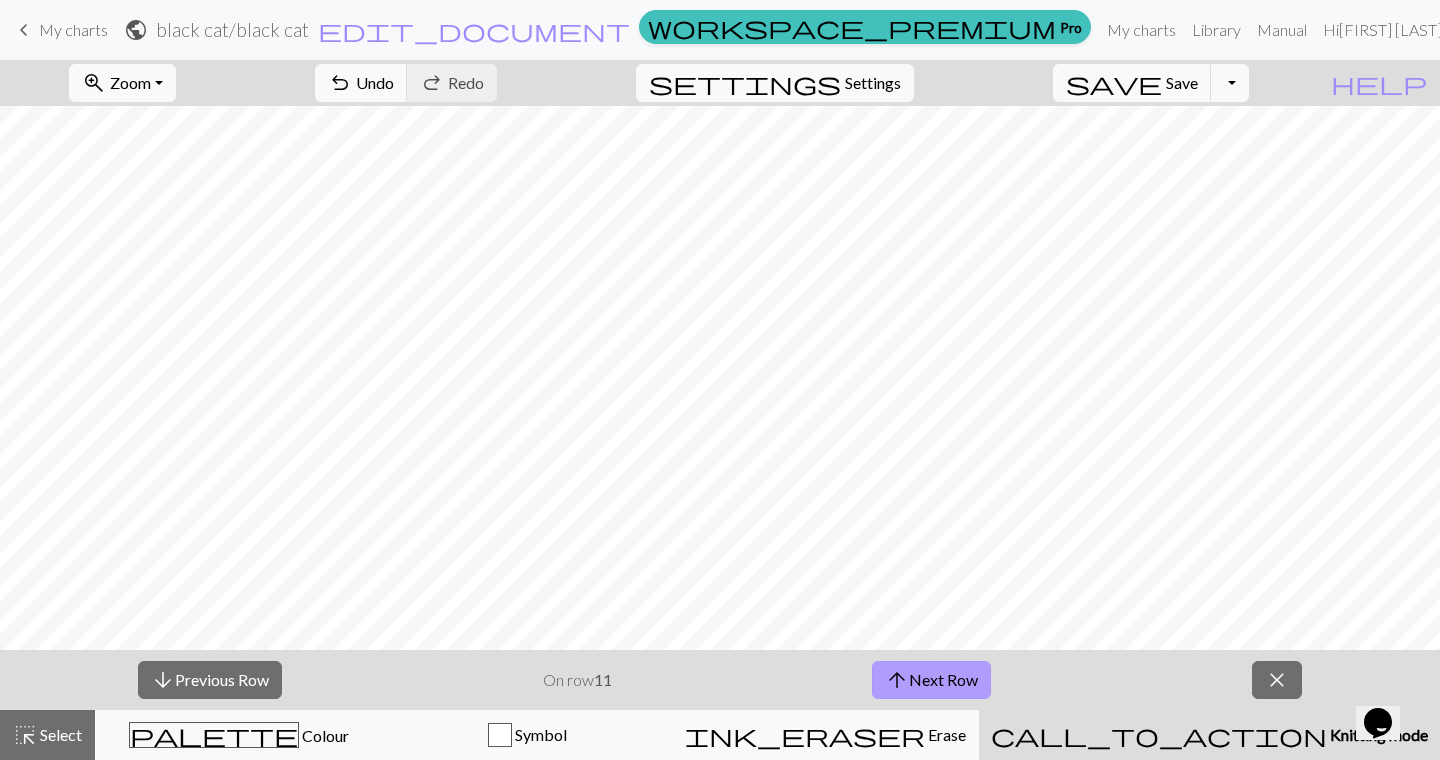 click on "arrow_upward" at bounding box center [897, 680] 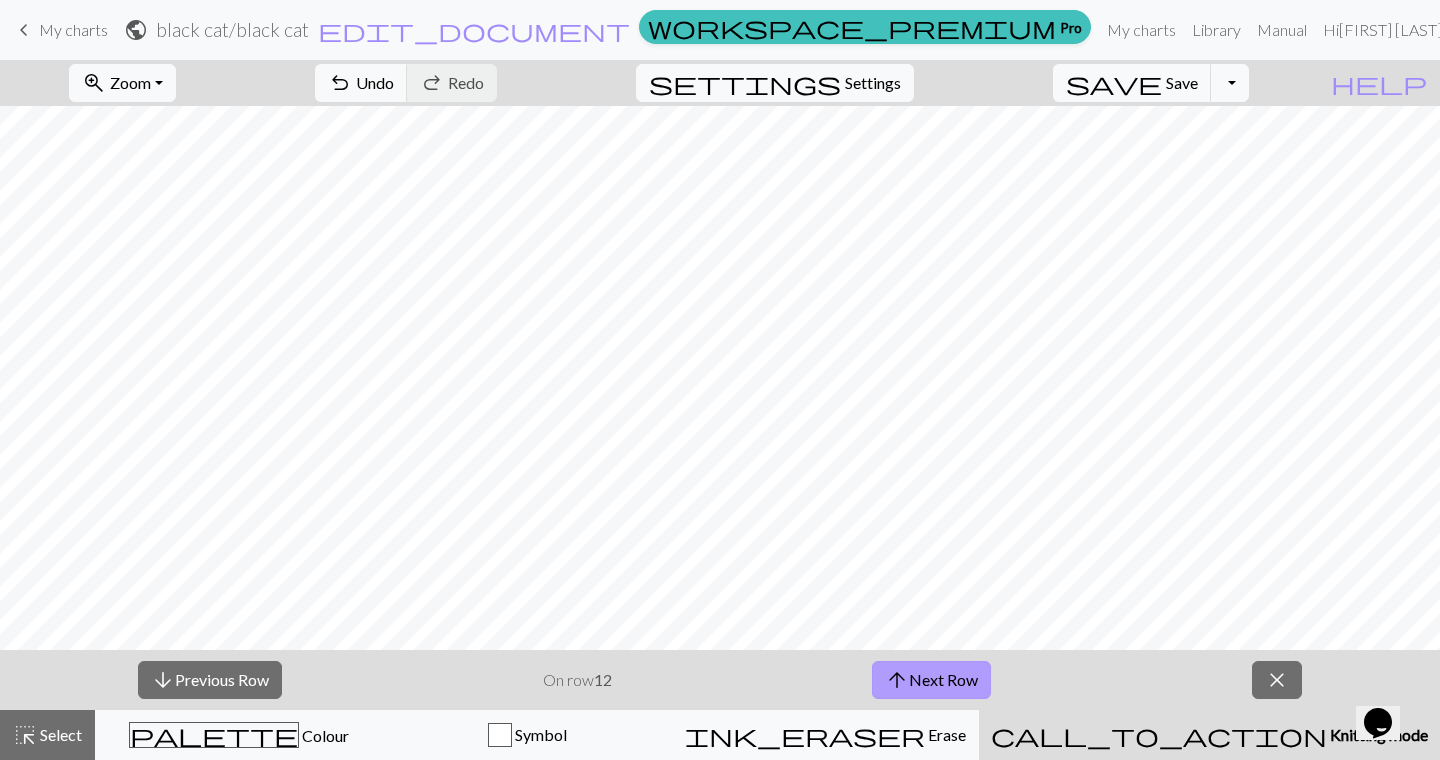 click on "arrow_upward" at bounding box center [897, 680] 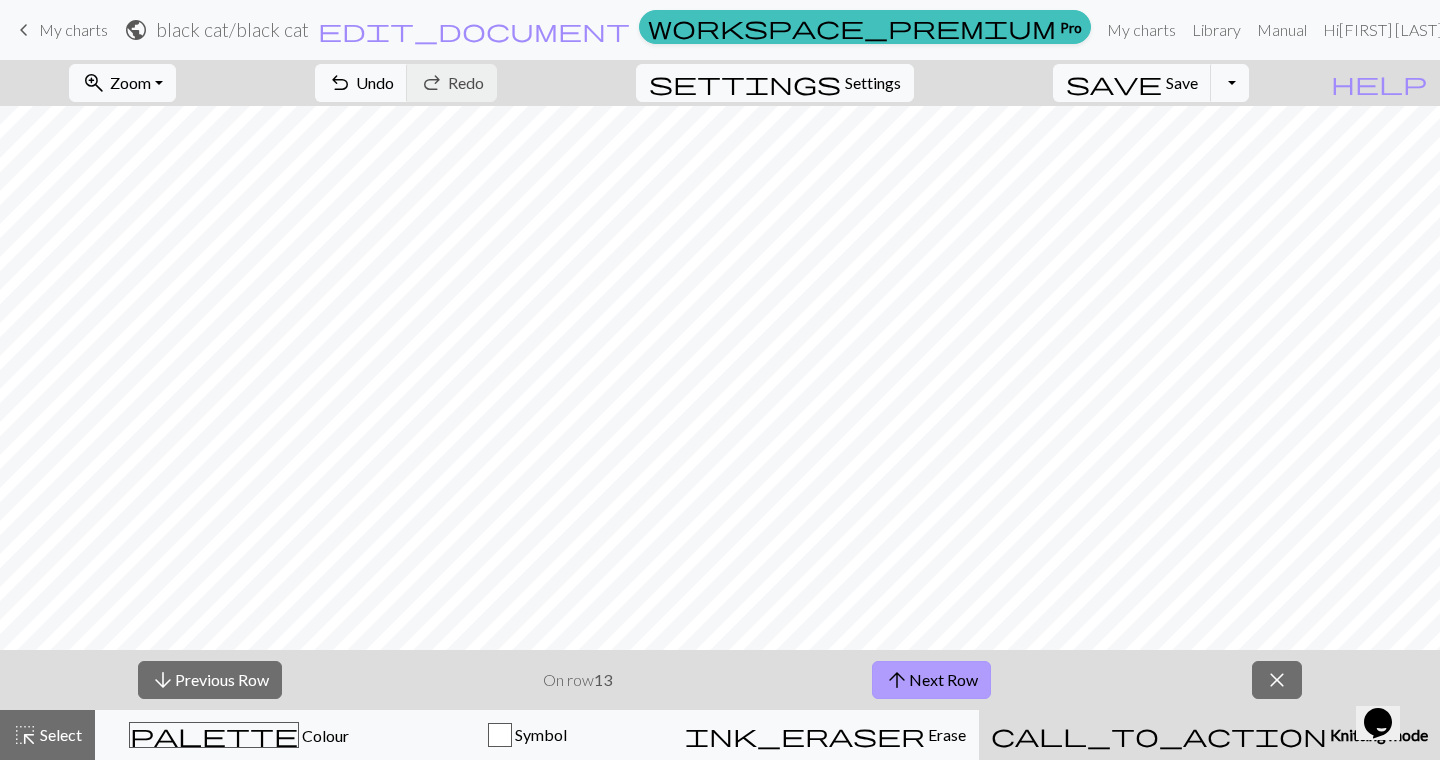 click on "arrow_upward" at bounding box center [897, 680] 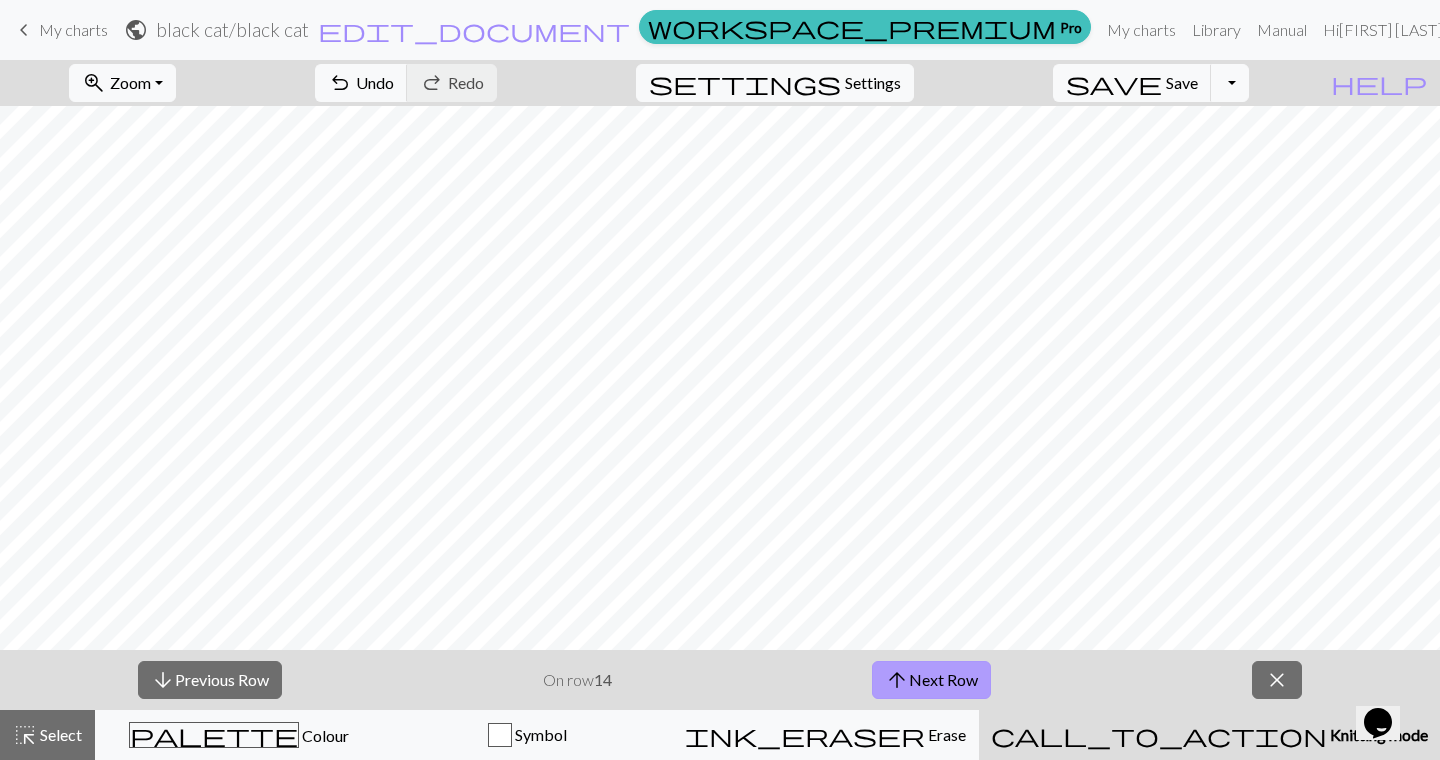 click on "arrow_upward" at bounding box center (897, 680) 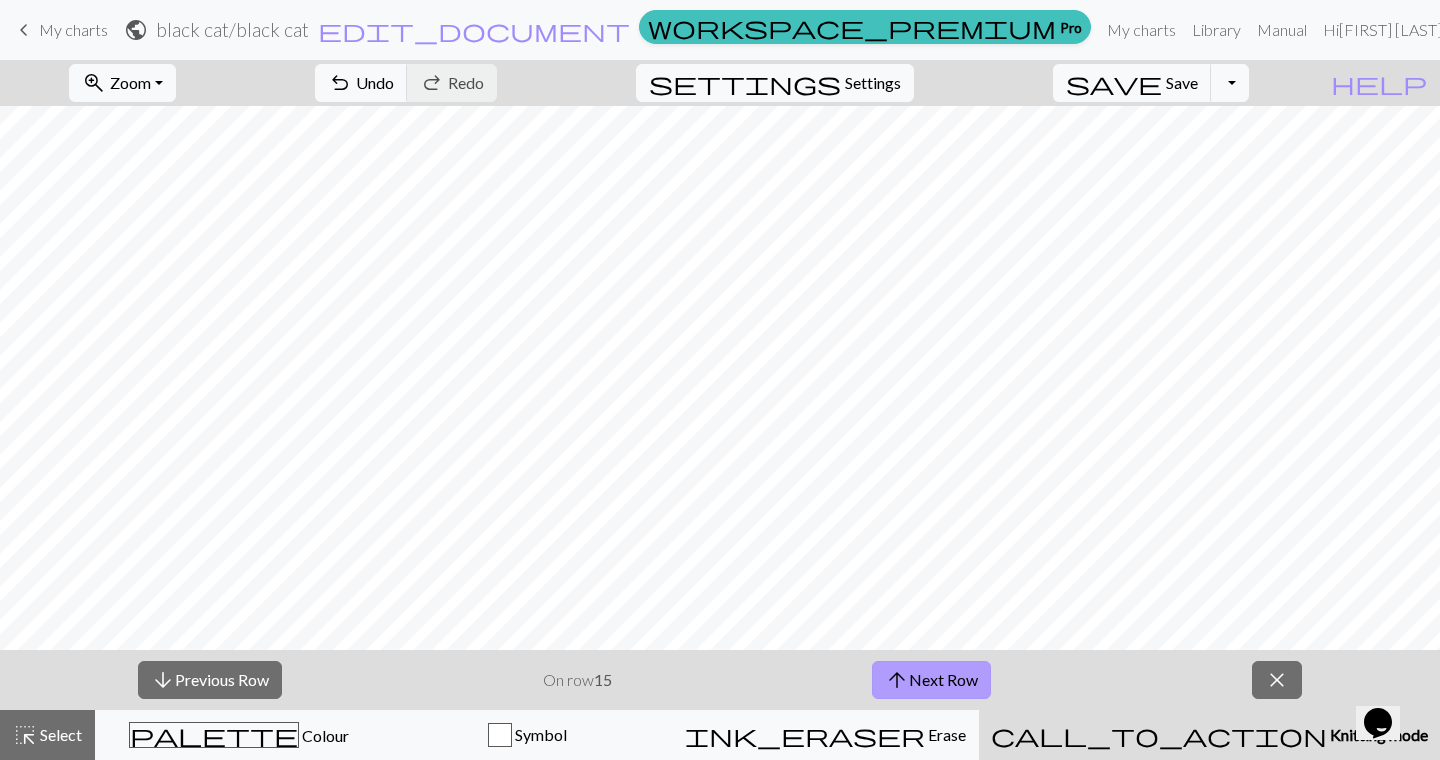 click on "arrow_upward" at bounding box center [897, 680] 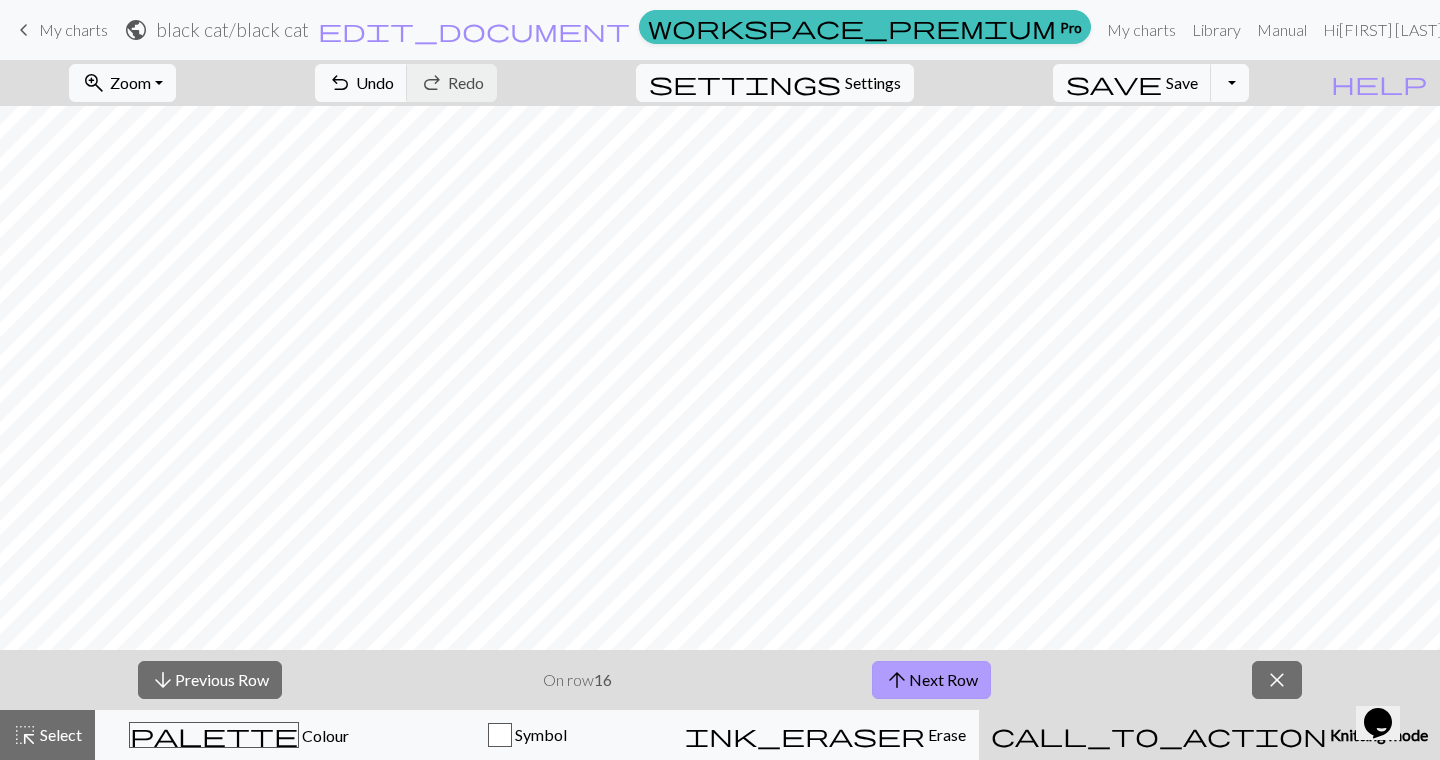 click on "arrow_upward" at bounding box center (897, 680) 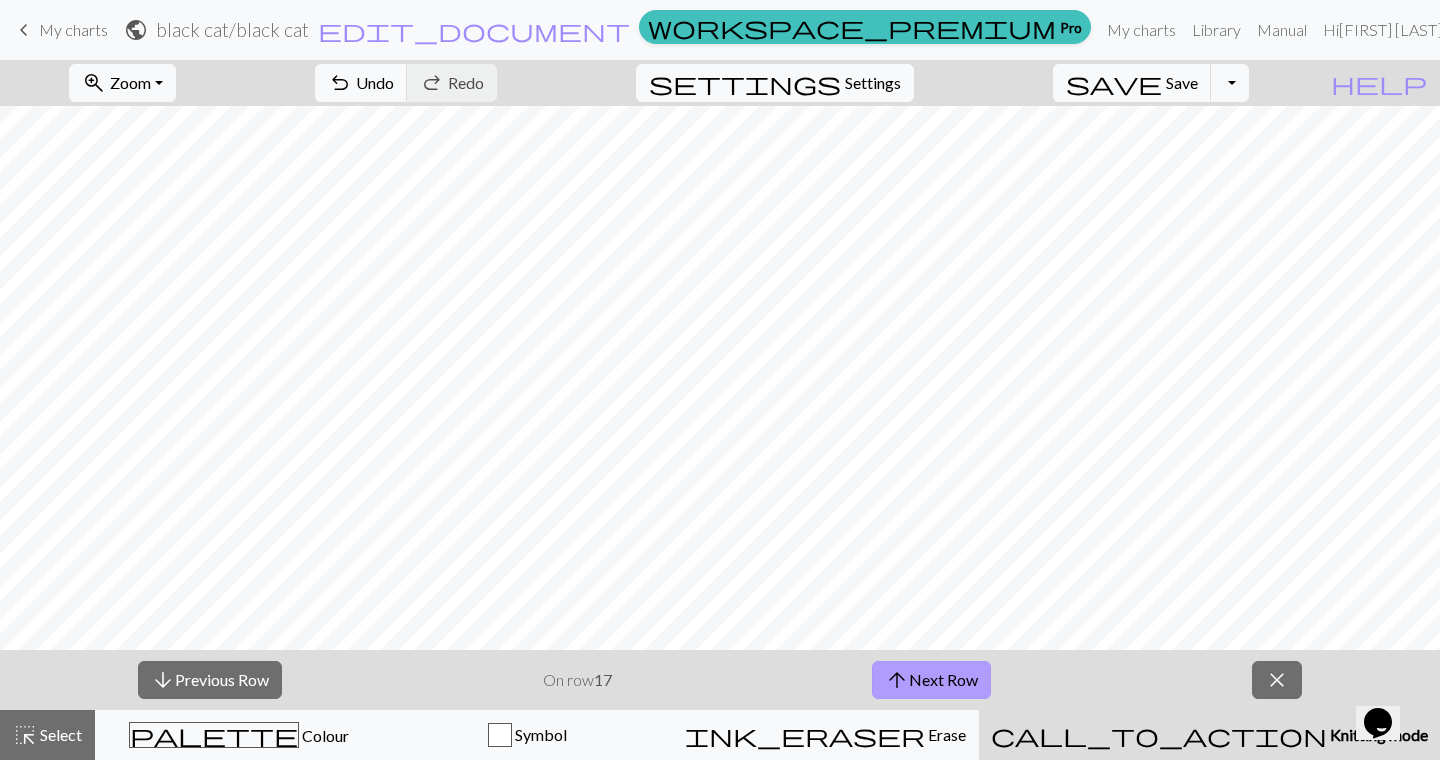 click on "arrow_upward" at bounding box center (897, 680) 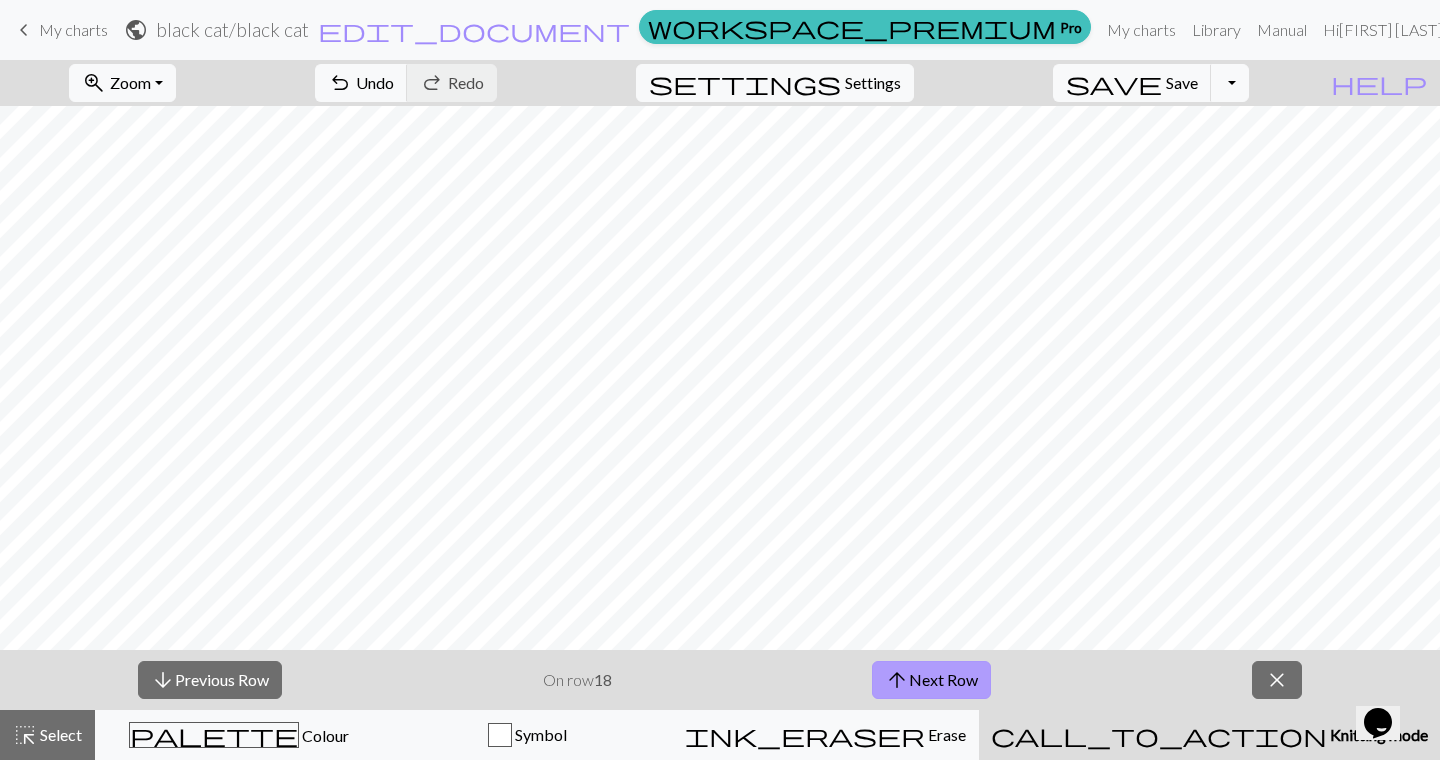 click on "arrow_upward" at bounding box center [897, 680] 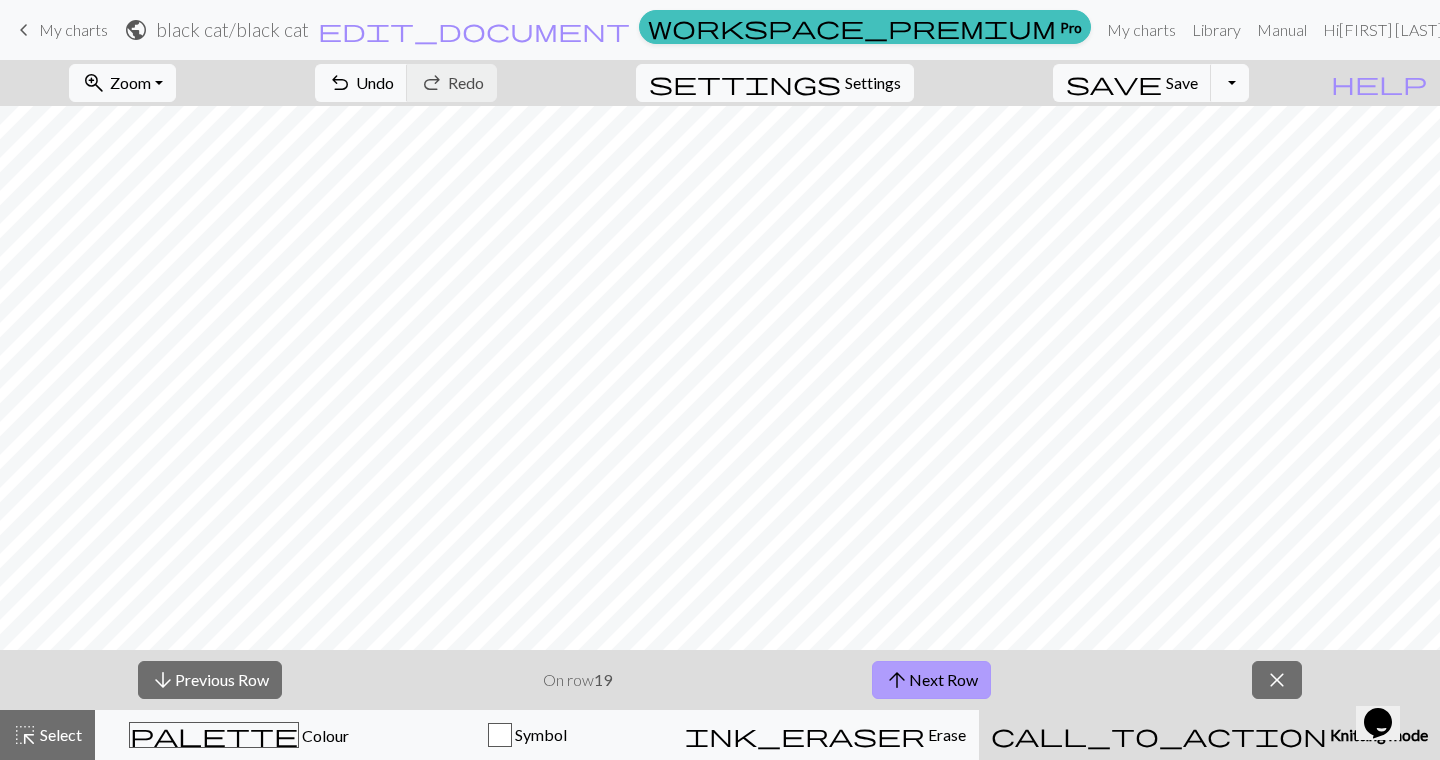 click on "arrow_upward" at bounding box center [897, 680] 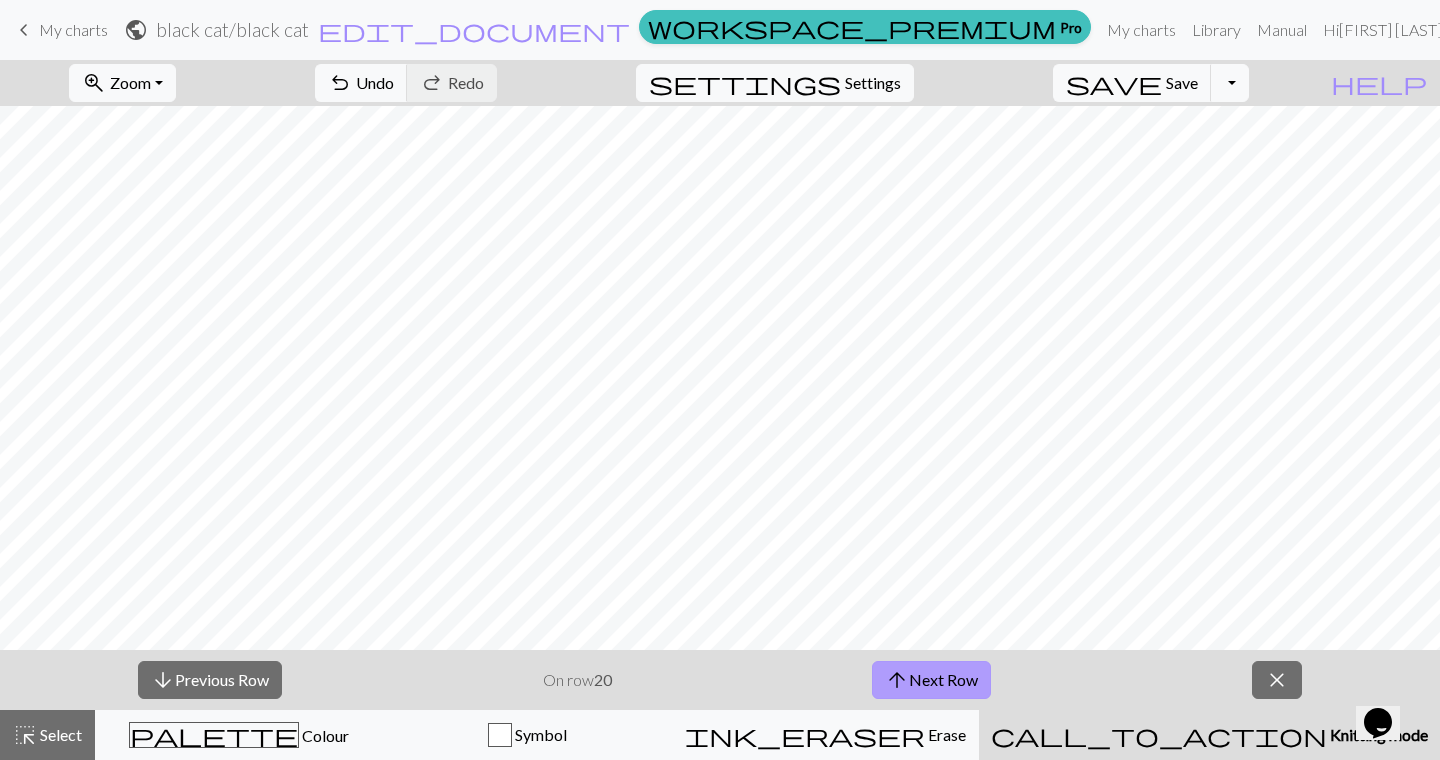 click on "arrow_upward" at bounding box center (897, 680) 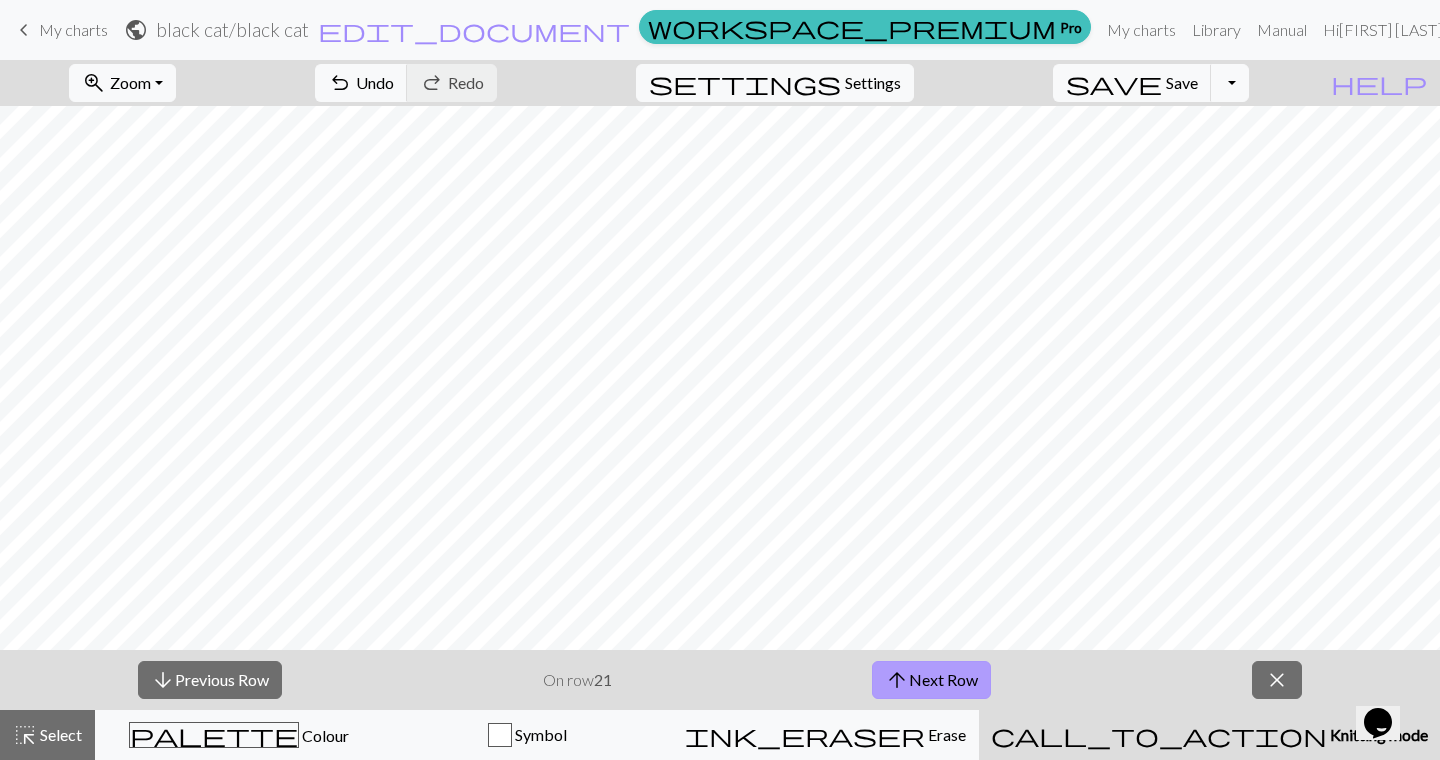 click on "arrow_upward" at bounding box center [897, 680] 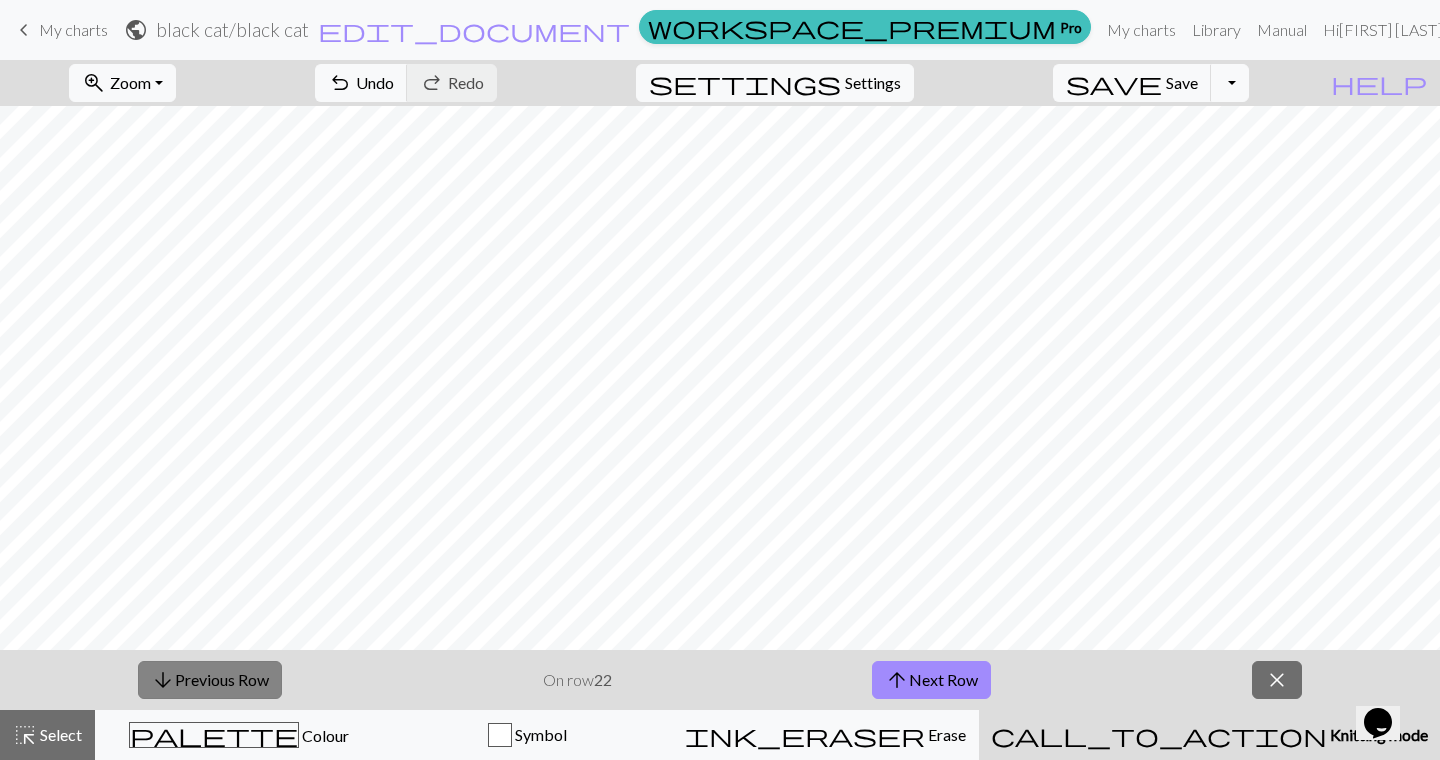 click on "arrow_downward Previous Row" at bounding box center [210, 680] 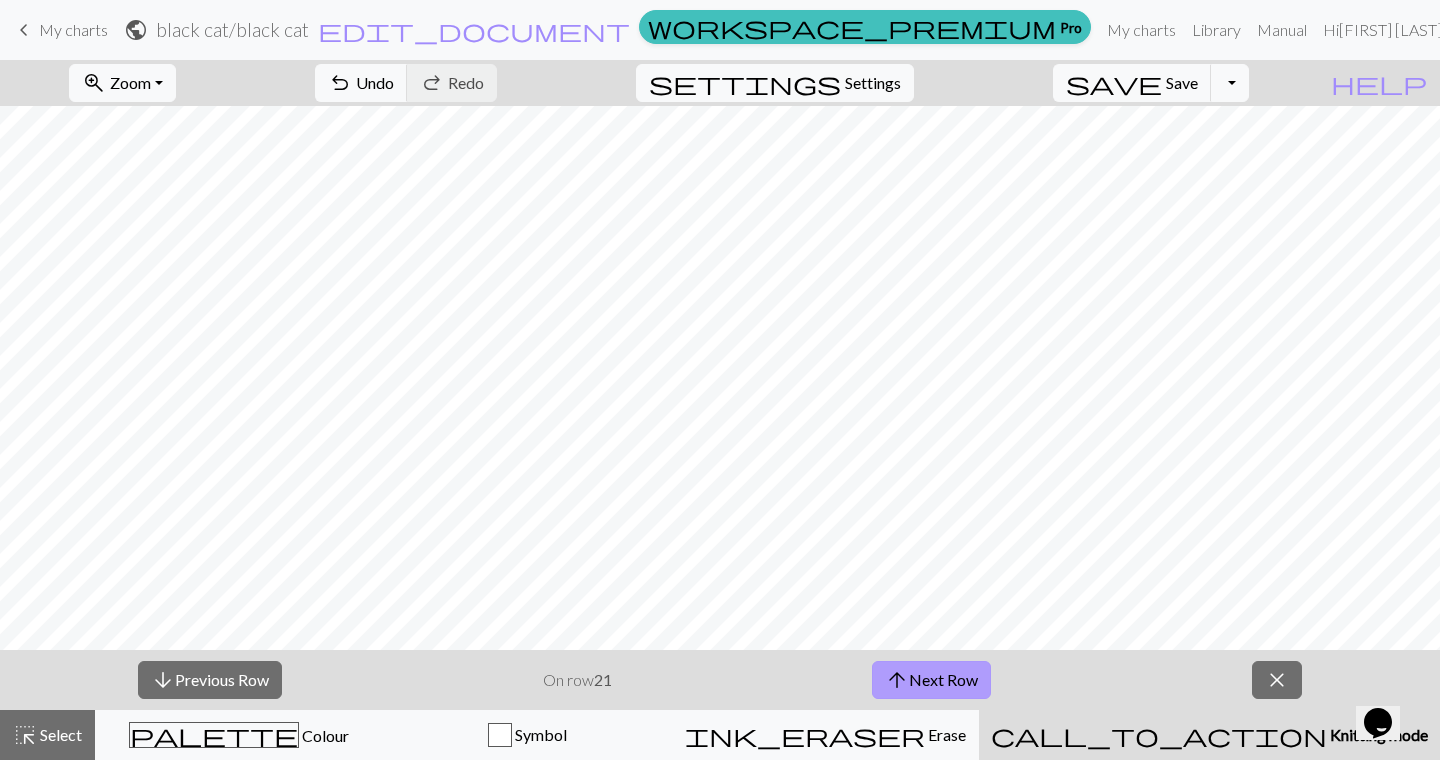 click on "arrow_upward  Next Row" at bounding box center (931, 680) 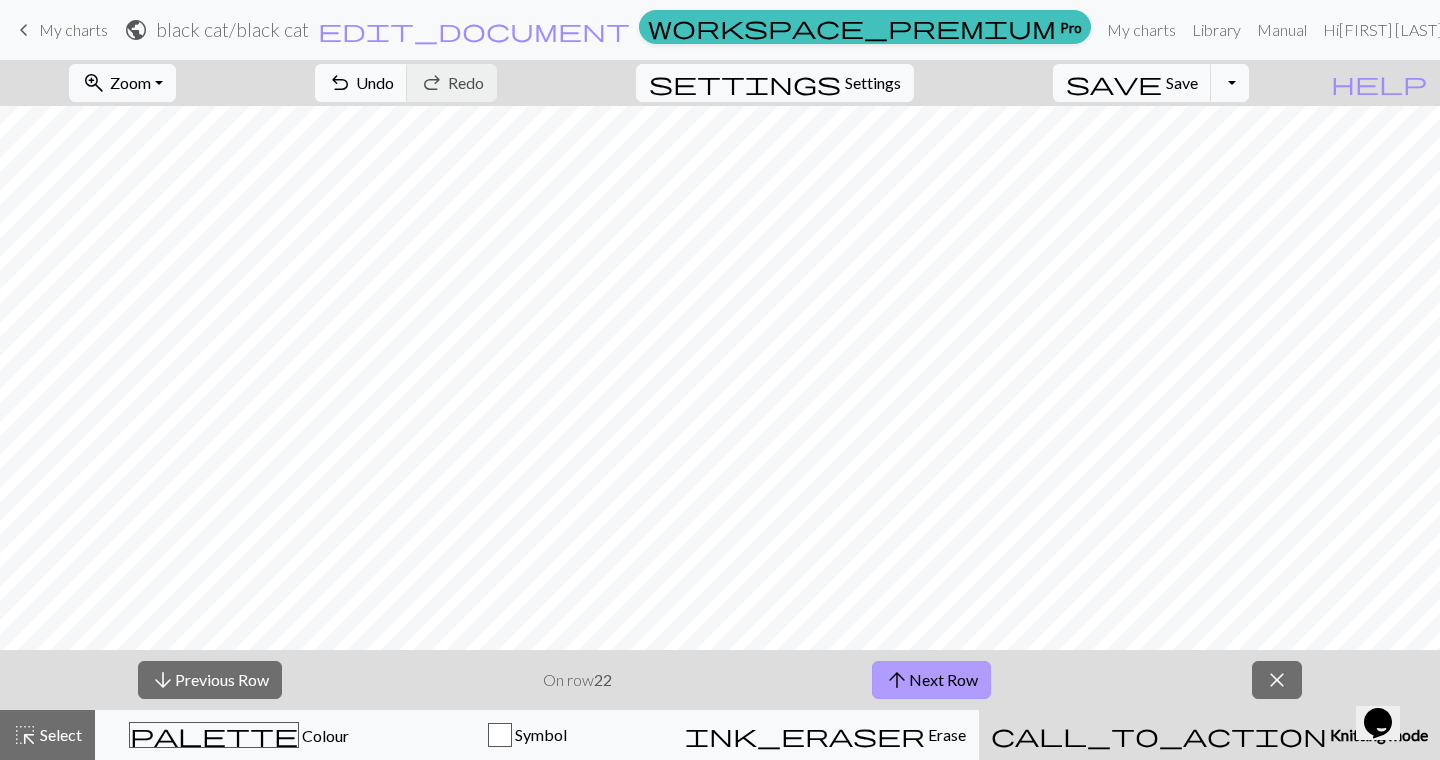 click on "arrow_upward  Next Row" at bounding box center (931, 680) 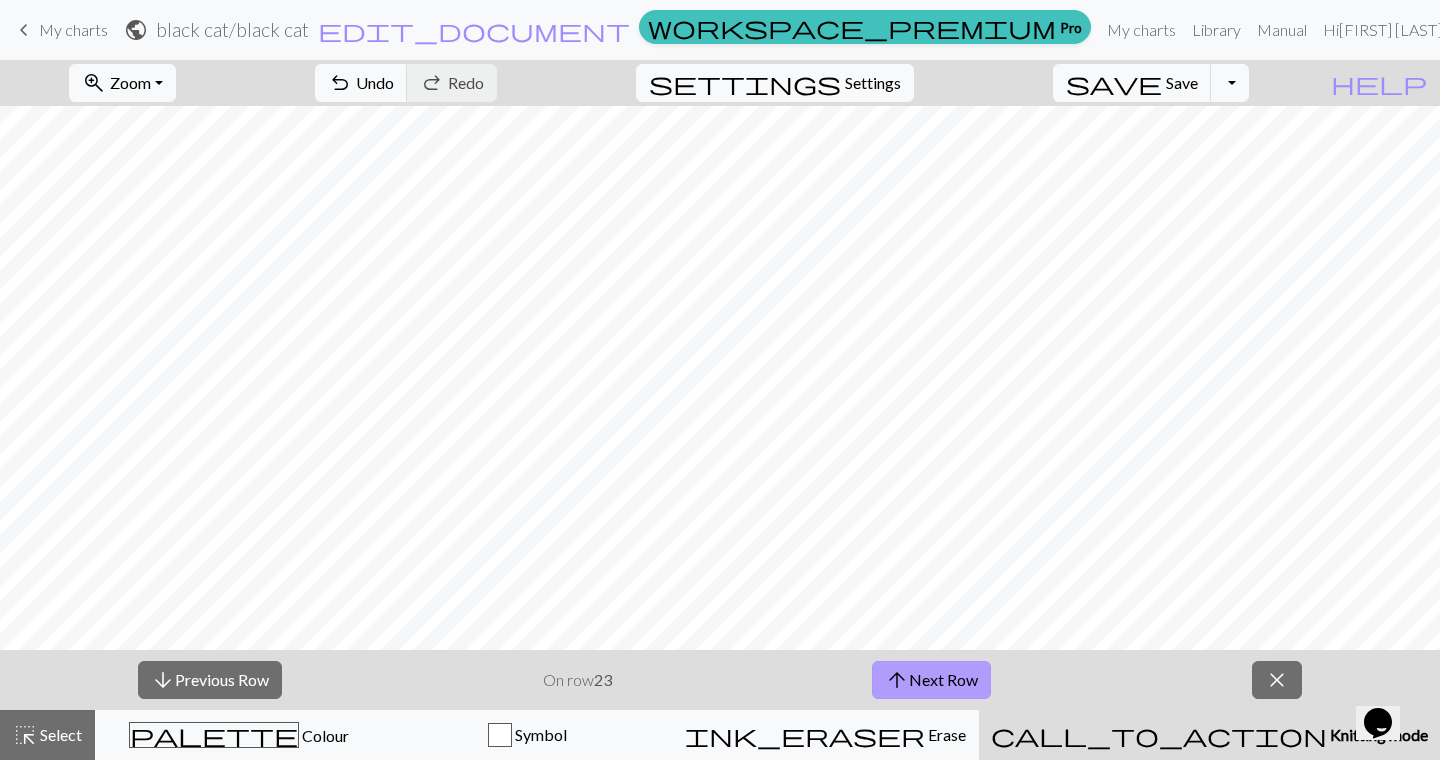 click on "arrow_upward  Next Row" at bounding box center [931, 680] 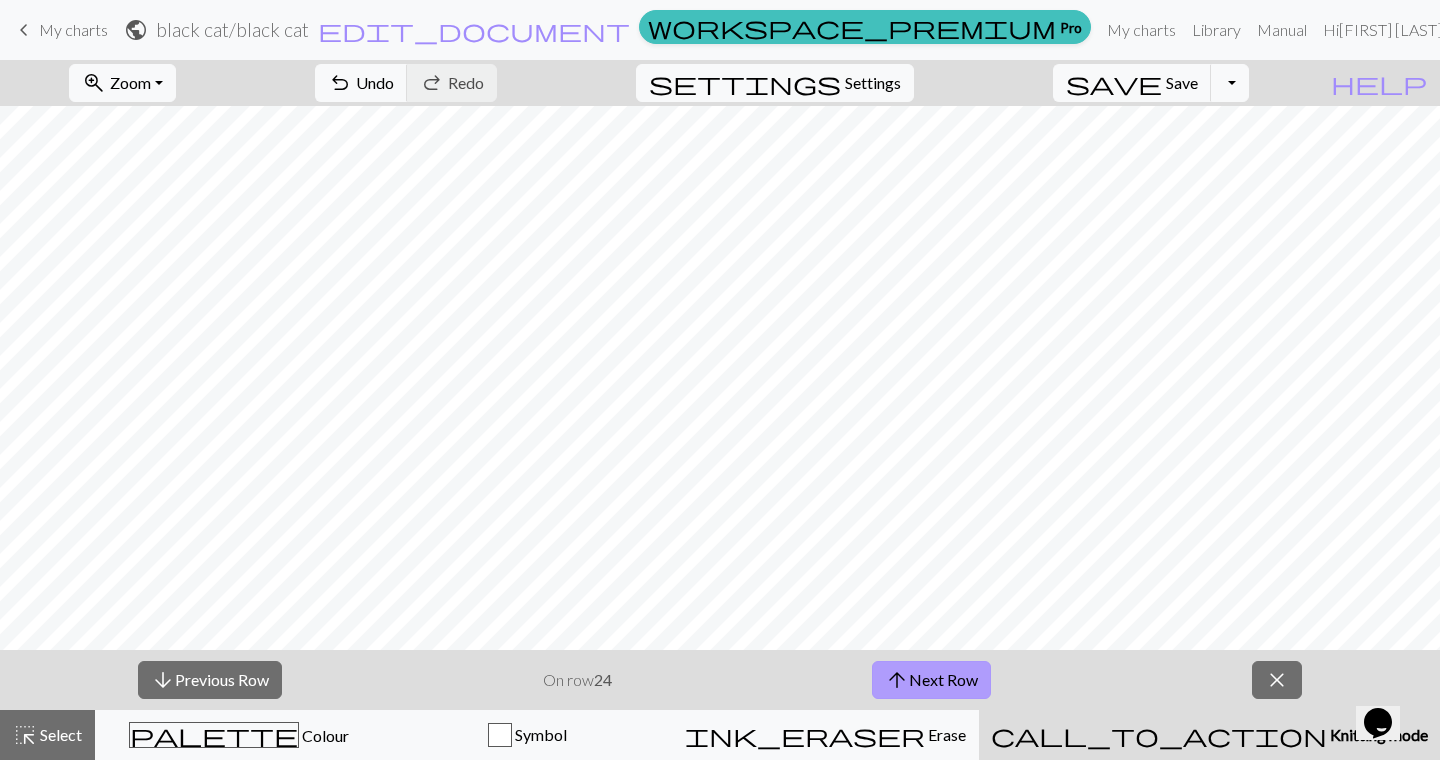 click on "arrow_upward  Next Row" at bounding box center (931, 680) 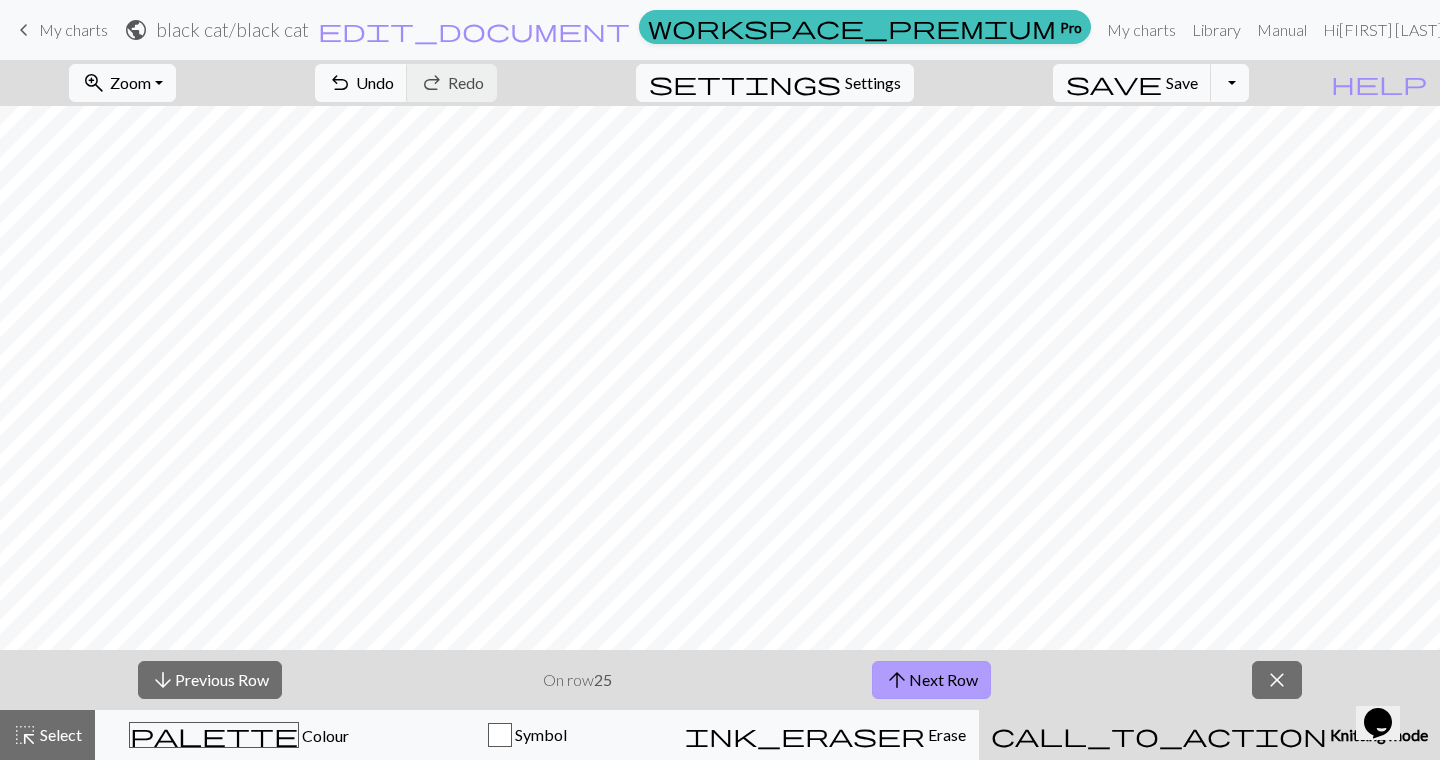 click on "arrow_upward" at bounding box center (897, 680) 